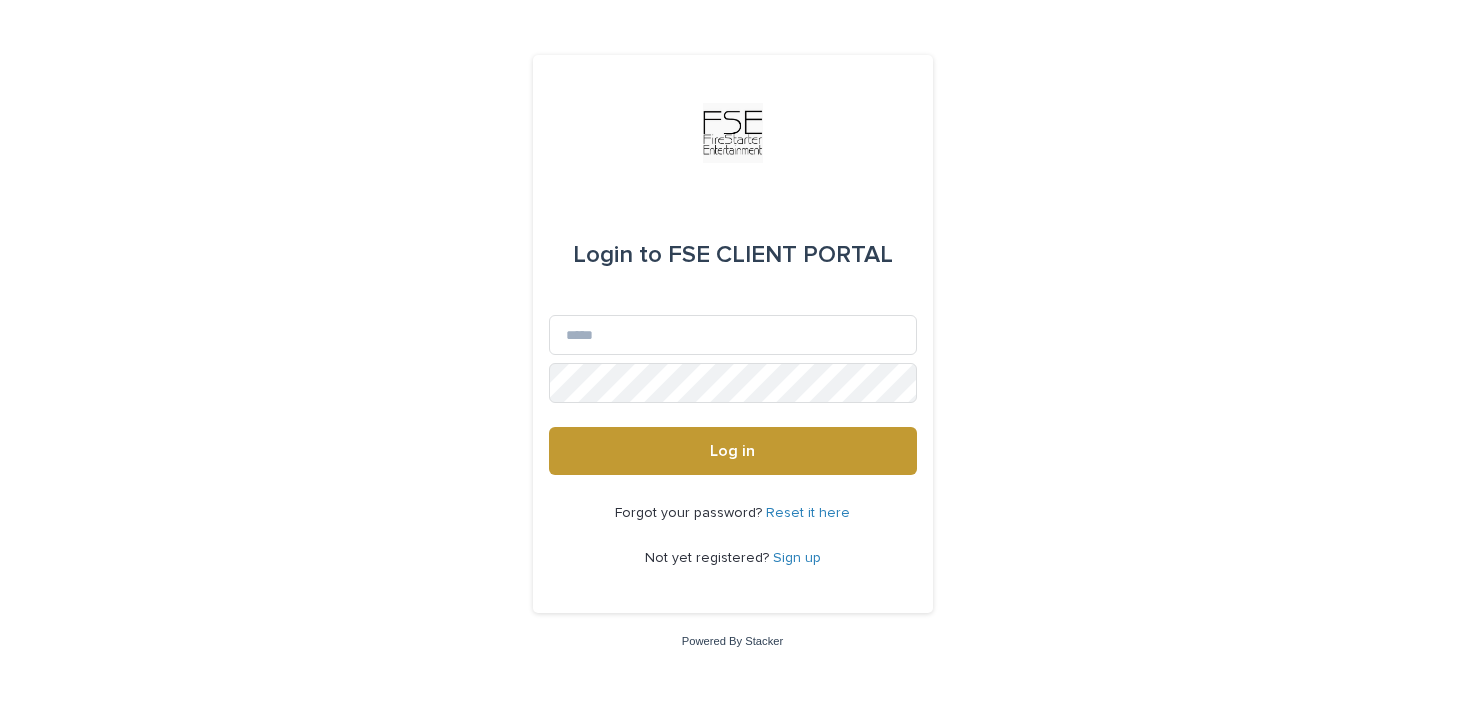 scroll, scrollTop: 0, scrollLeft: 0, axis: both 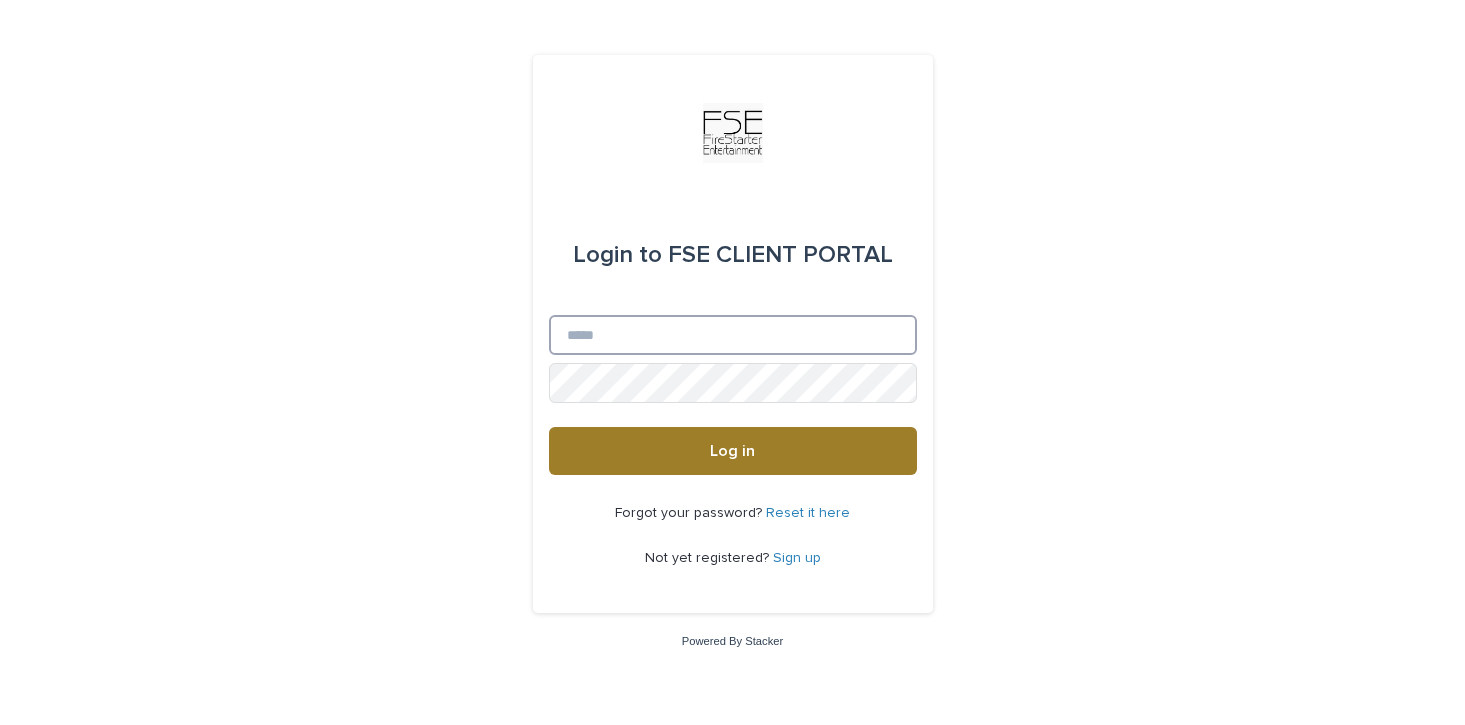 type on "**********" 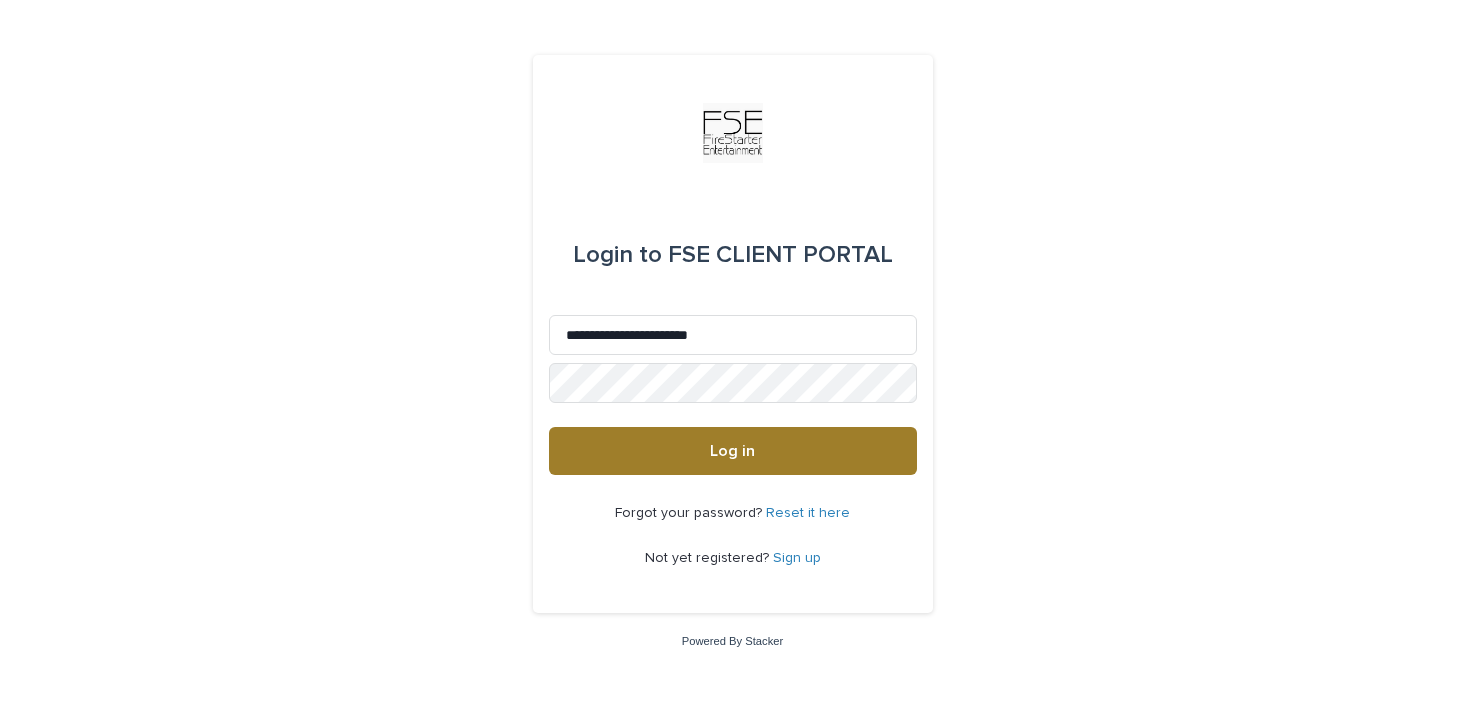 click on "Log in" at bounding box center (733, 451) 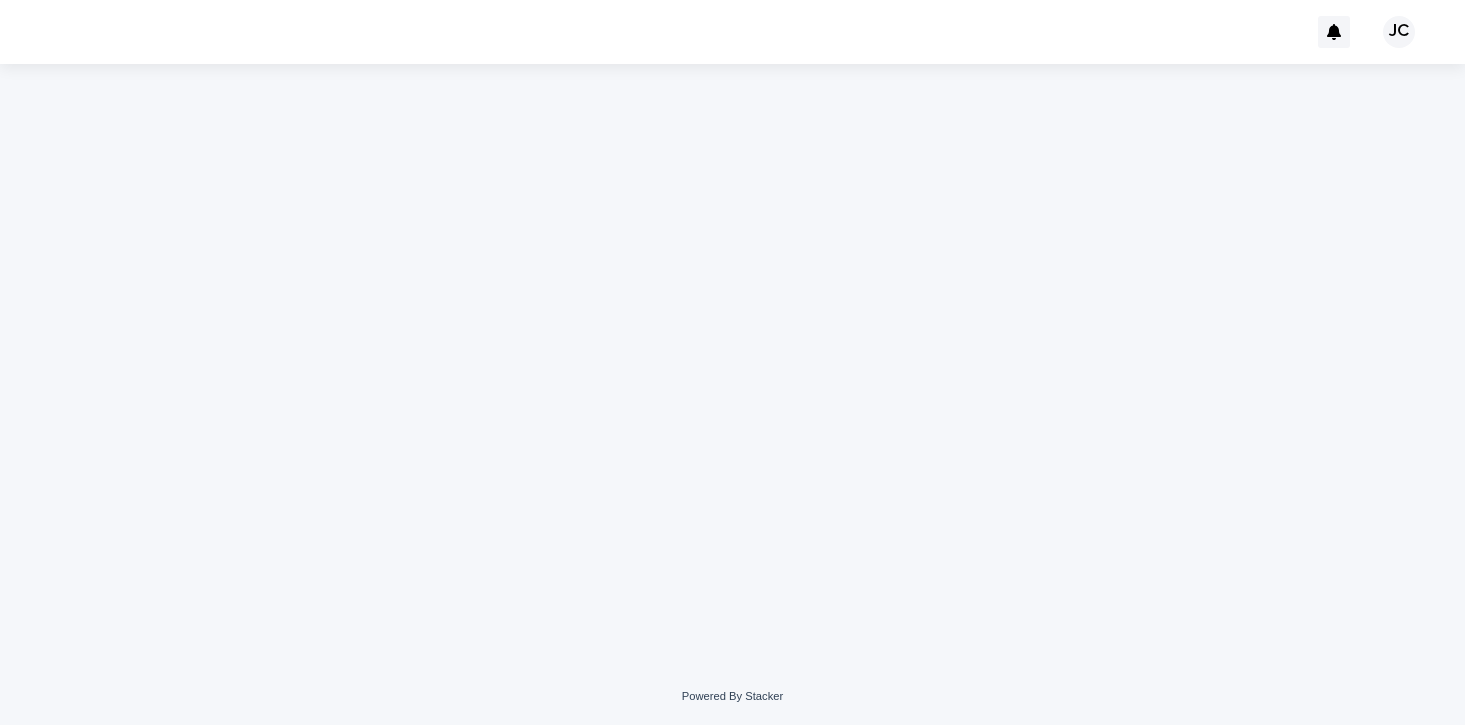 scroll, scrollTop: 0, scrollLeft: 0, axis: both 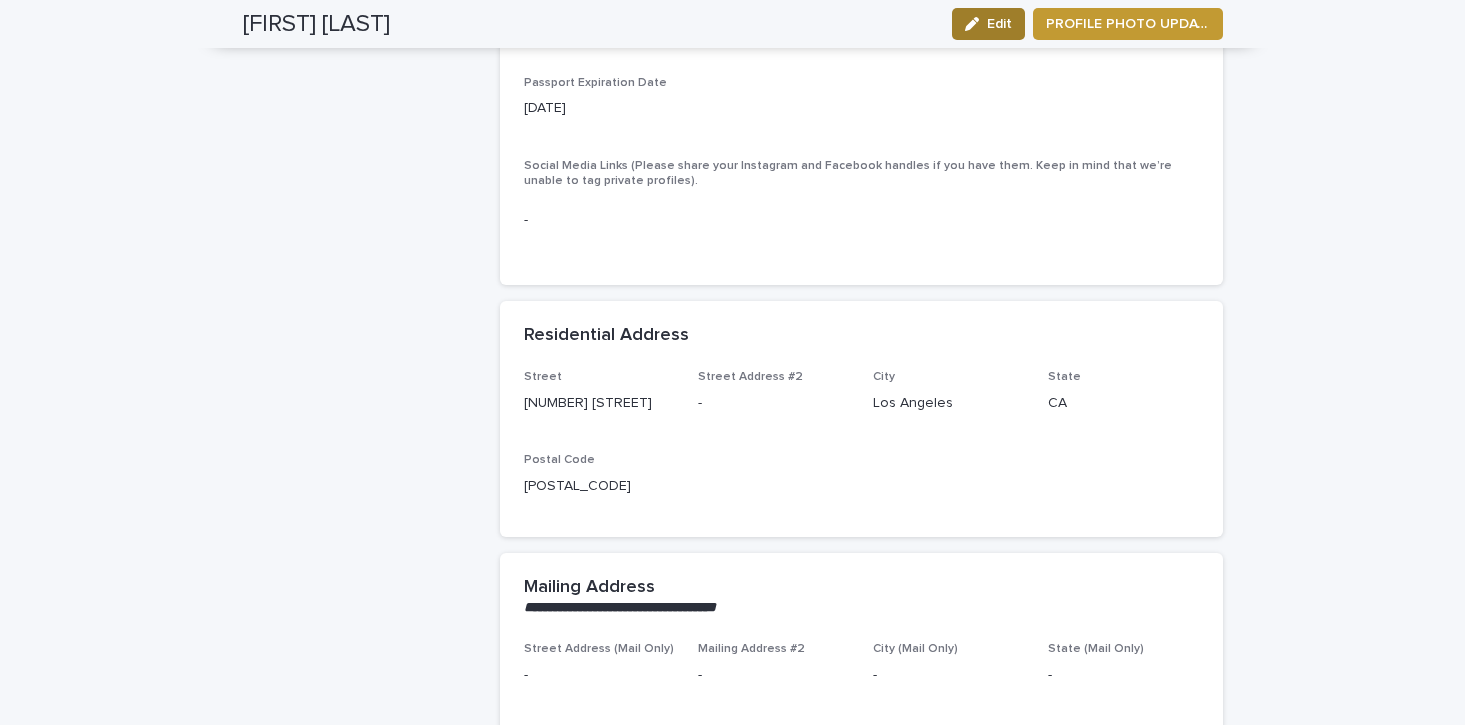 click at bounding box center (976, 24) 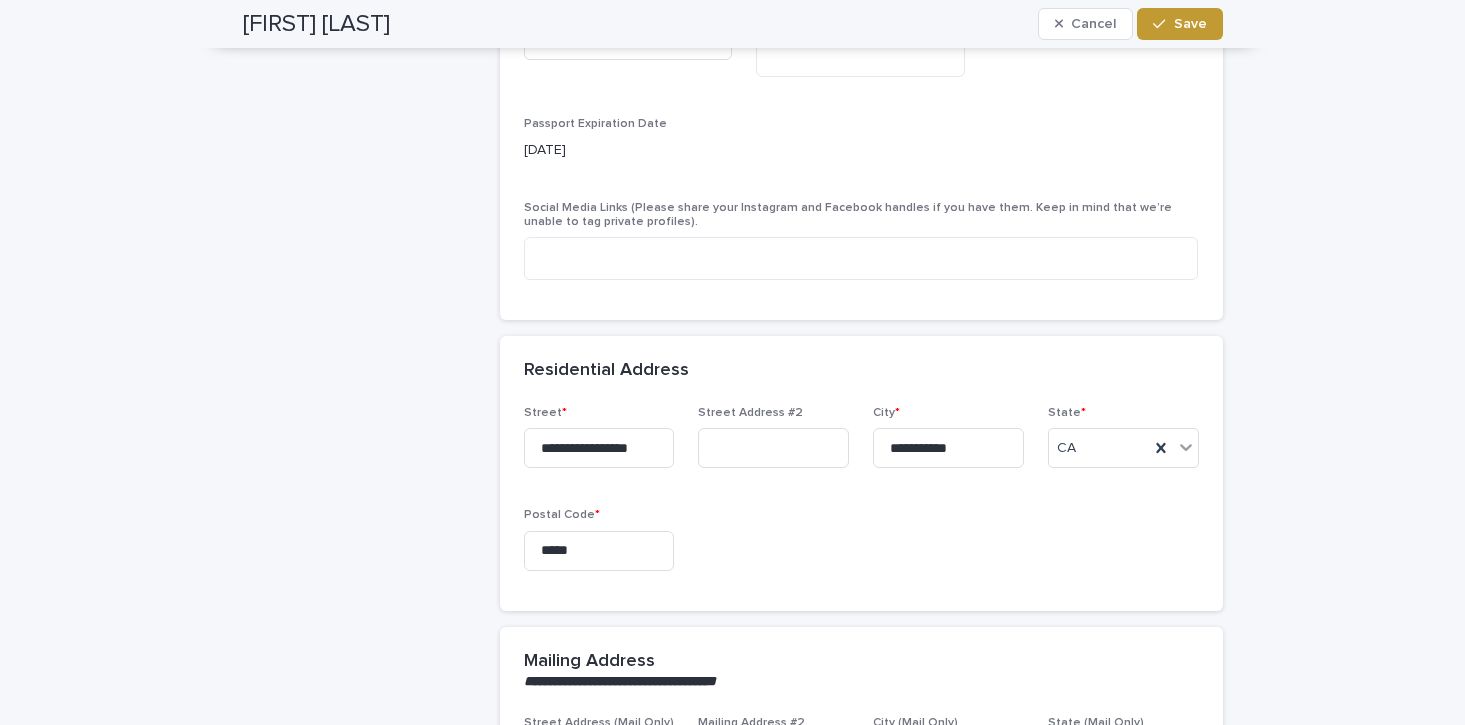 scroll, scrollTop: 1357, scrollLeft: 0, axis: vertical 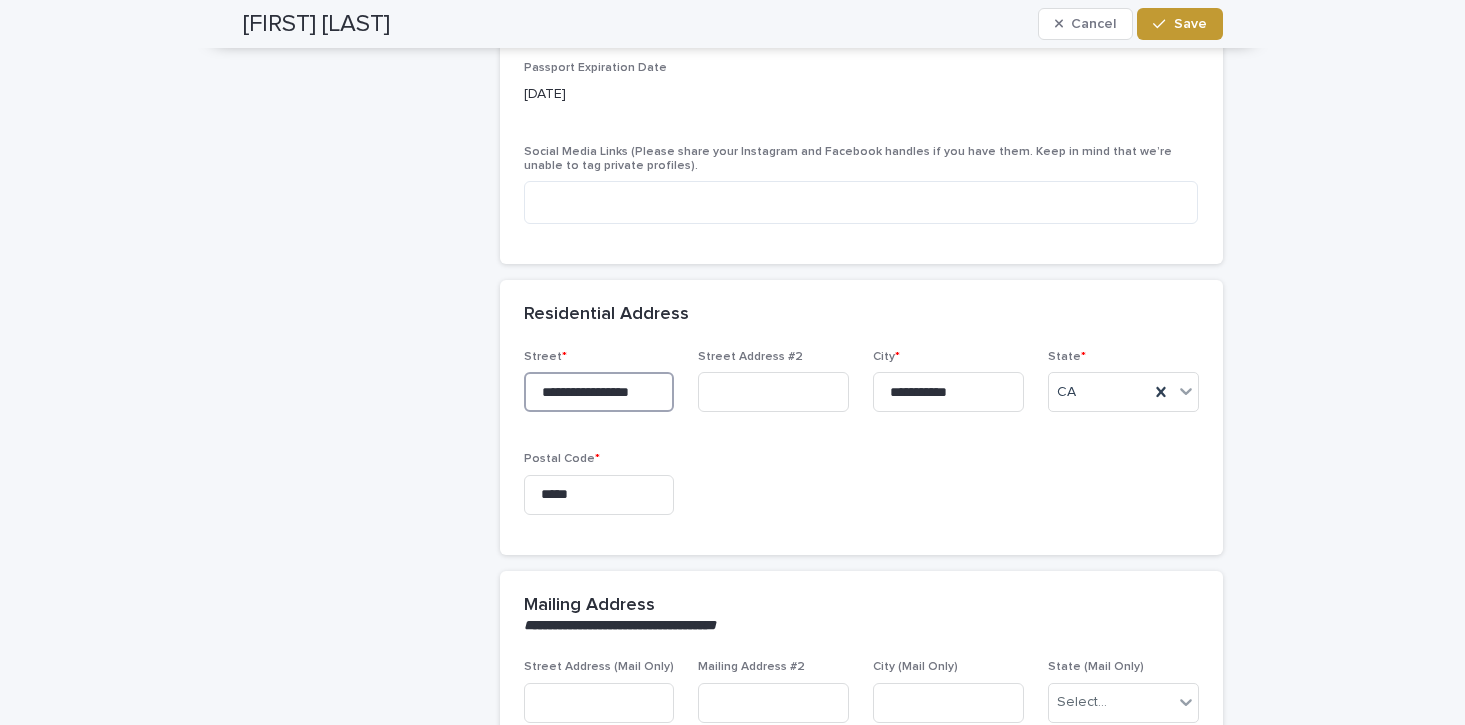 click on "**********" at bounding box center [599, 392] 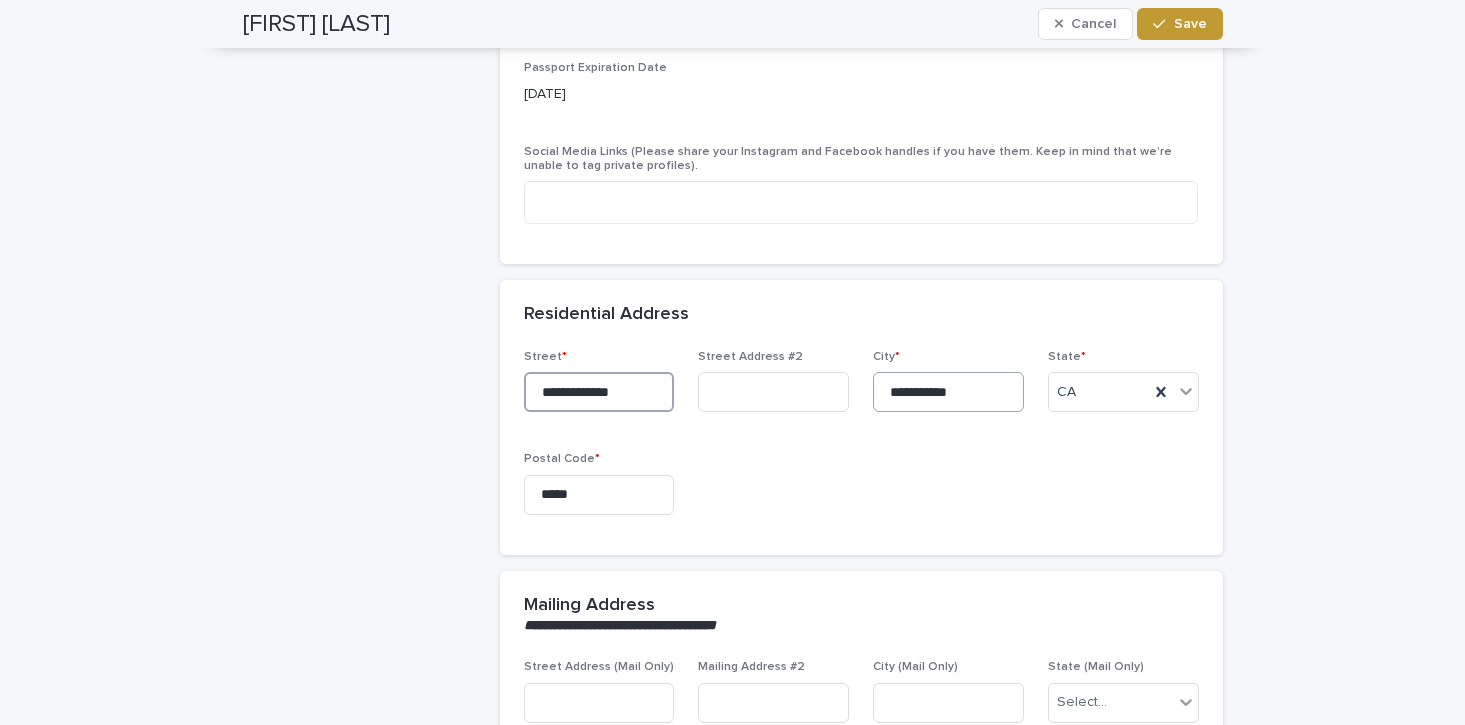 type on "**********" 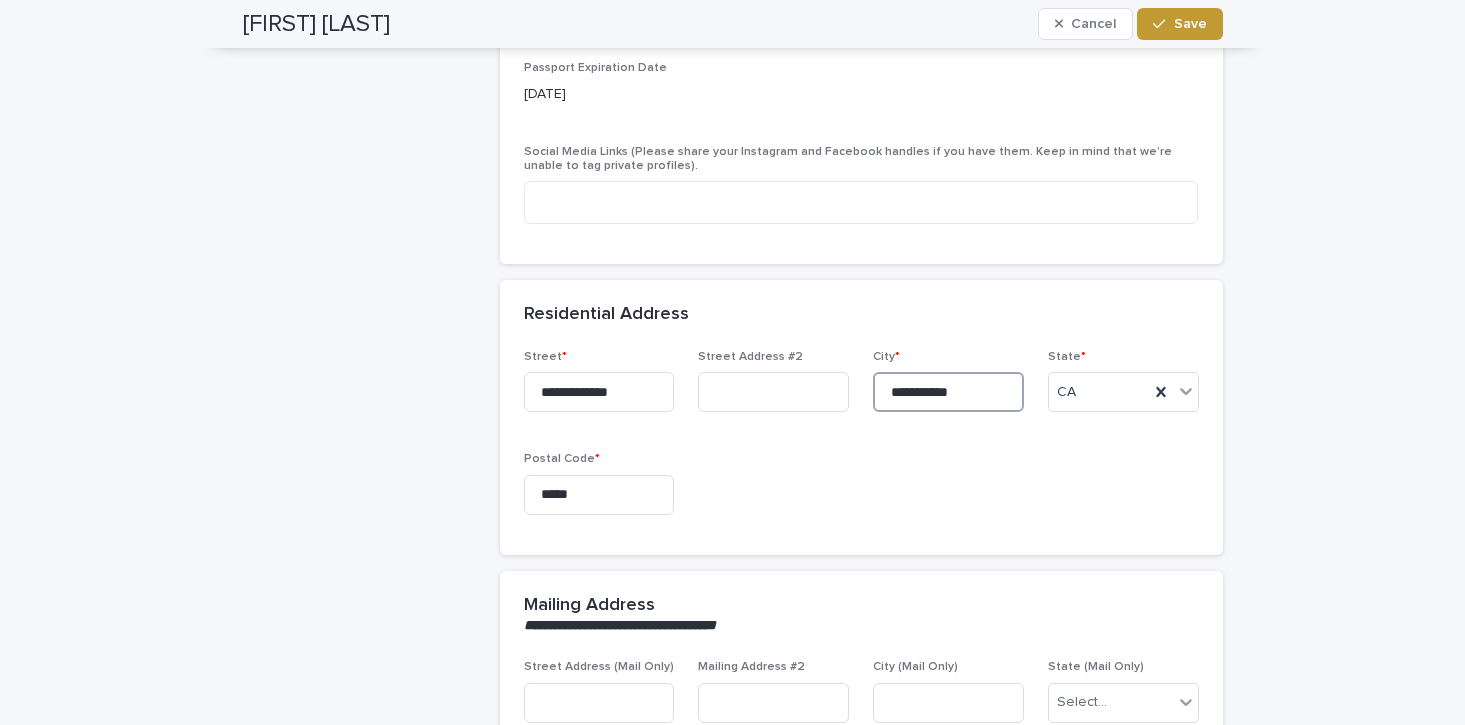 drag, startPoint x: 986, startPoint y: 395, endPoint x: 794, endPoint y: 360, distance: 195.16403 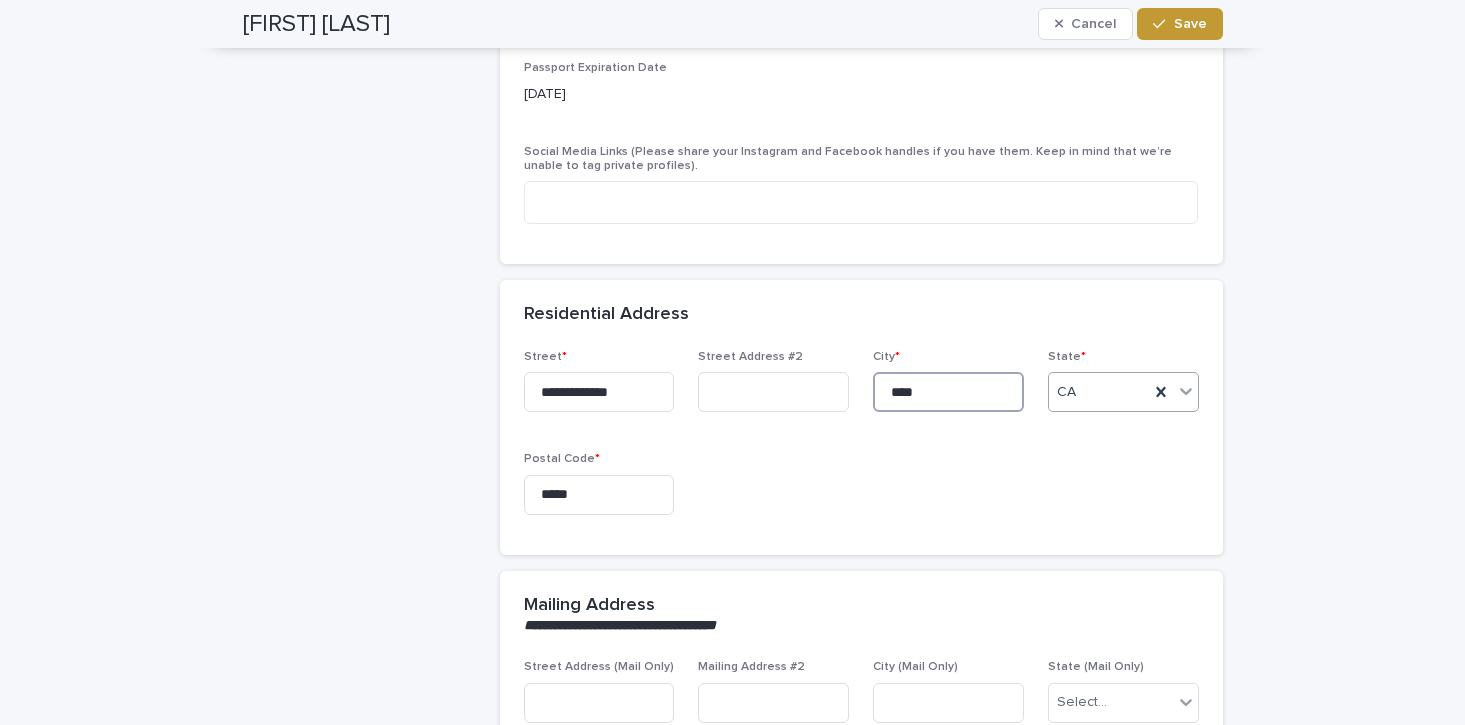 type on "****" 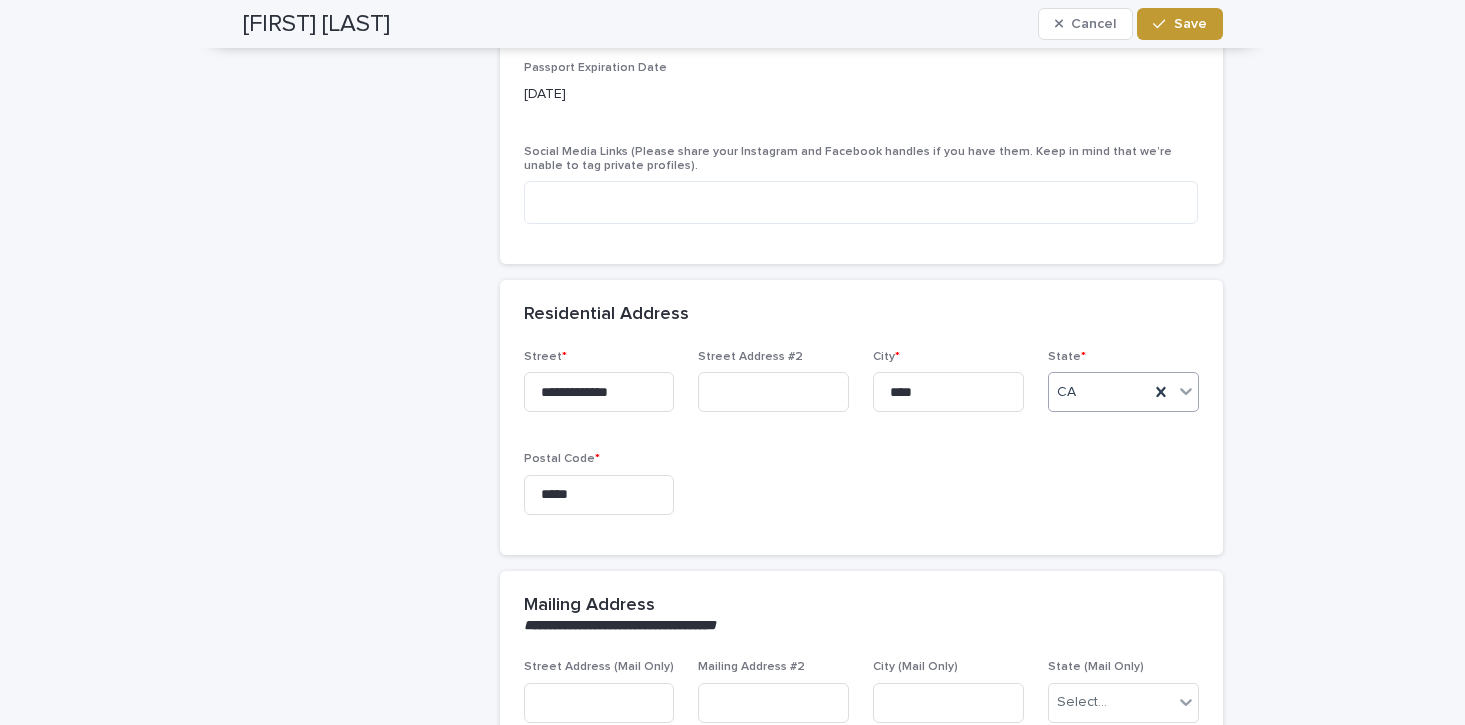 click on "CA" at bounding box center (1099, 392) 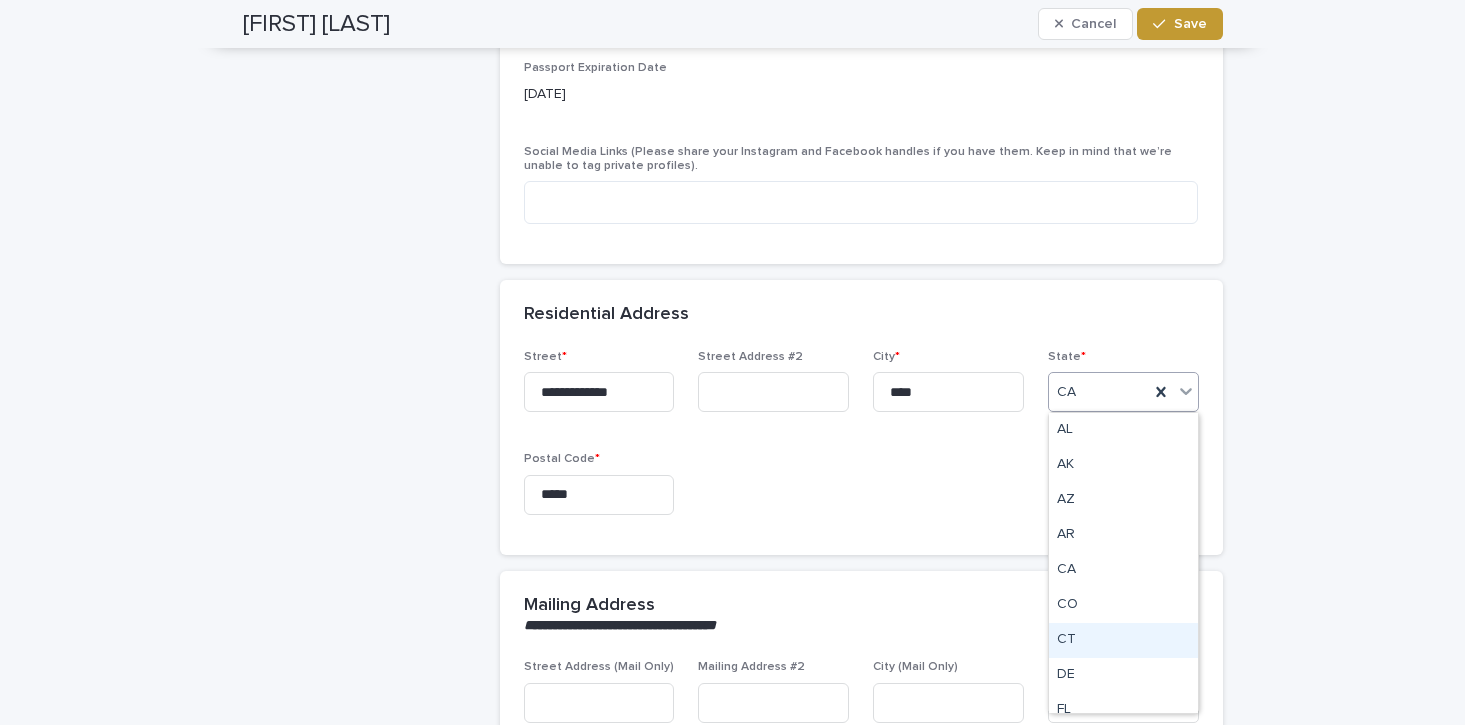 click on "CT" at bounding box center (1123, 640) 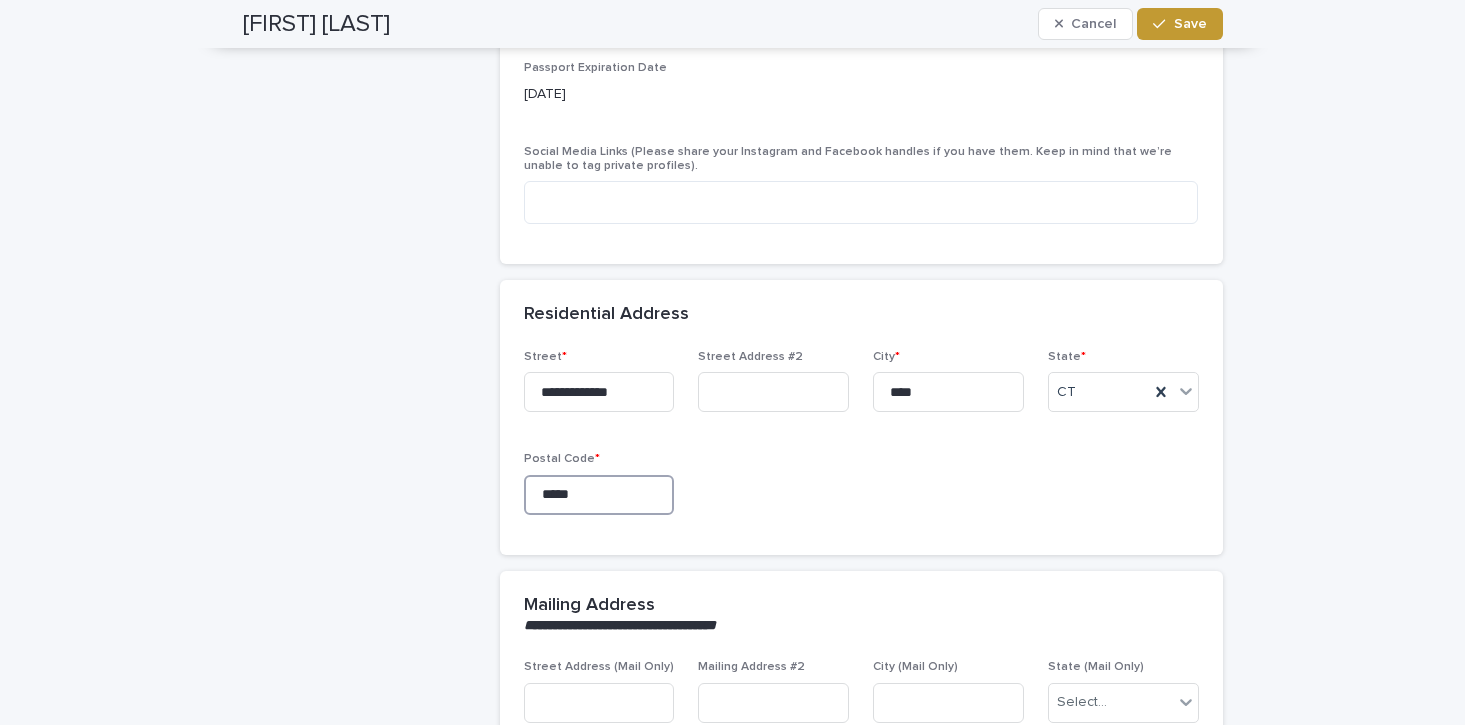 click on "*****" at bounding box center [599, 495] 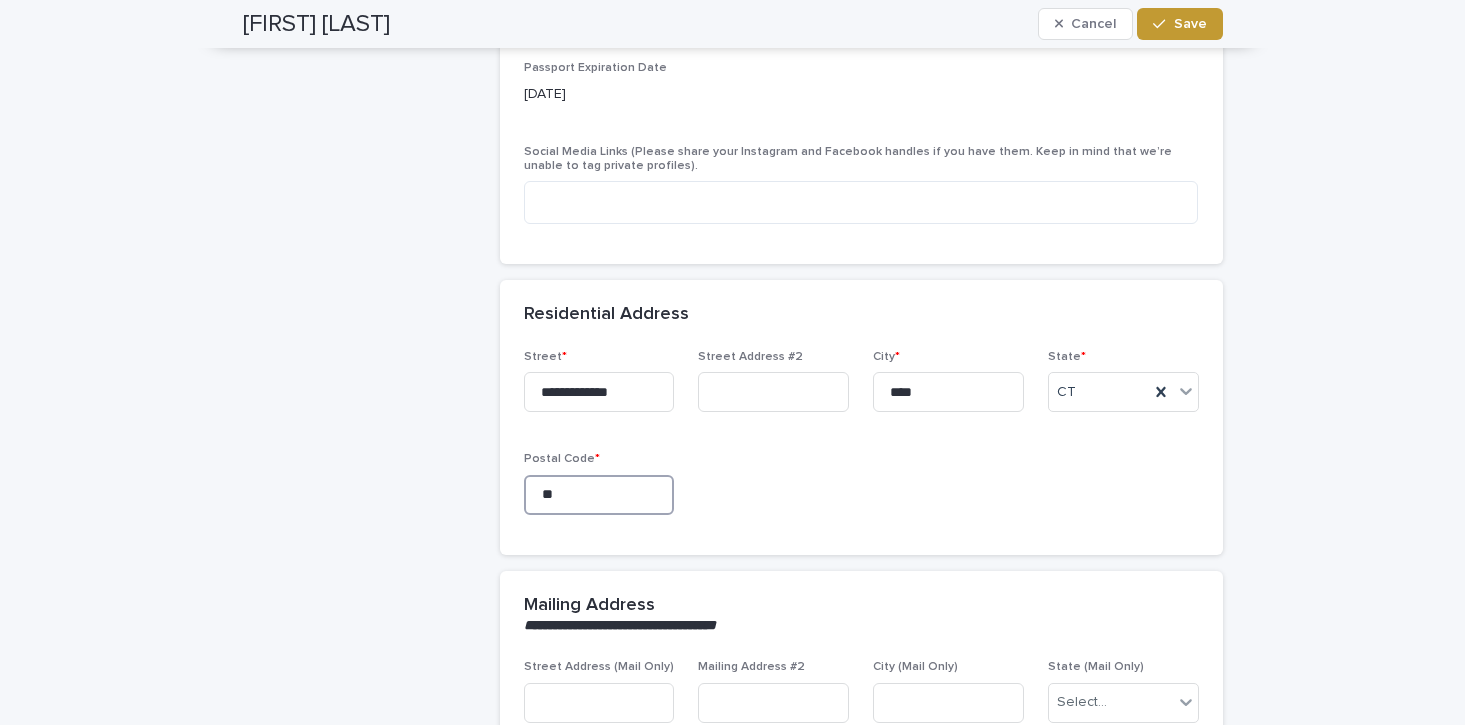 type on "*" 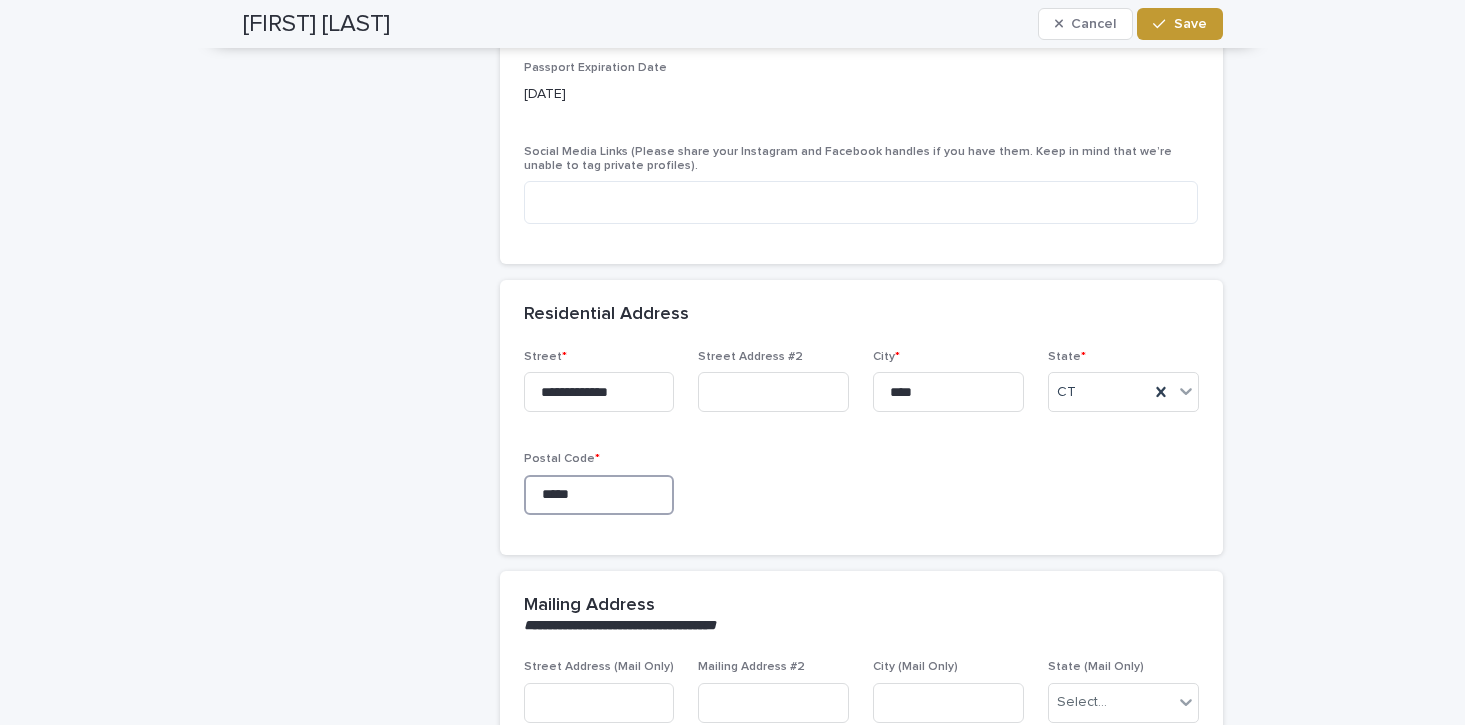type on "*****" 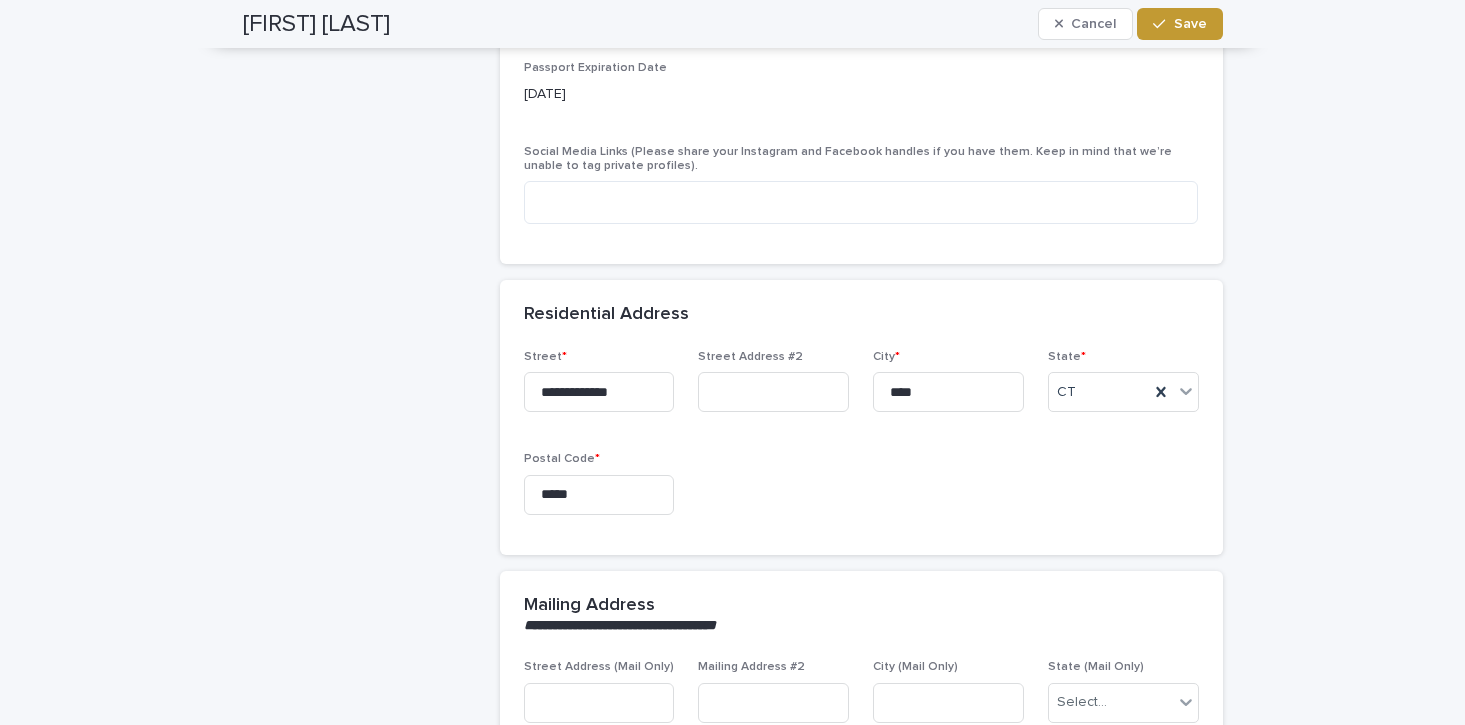 click on "[FIRST] [LAST] LOG-IN EMAIL [EMAIL] COMMISSIONS PAID (2022) [NUMBER] COMMISSIONS PAID (2023) 0 COMMISSIONS PAID (2024) 0 COMMISSIONS PAID (2025) 0" at bounding box center (363, 432) 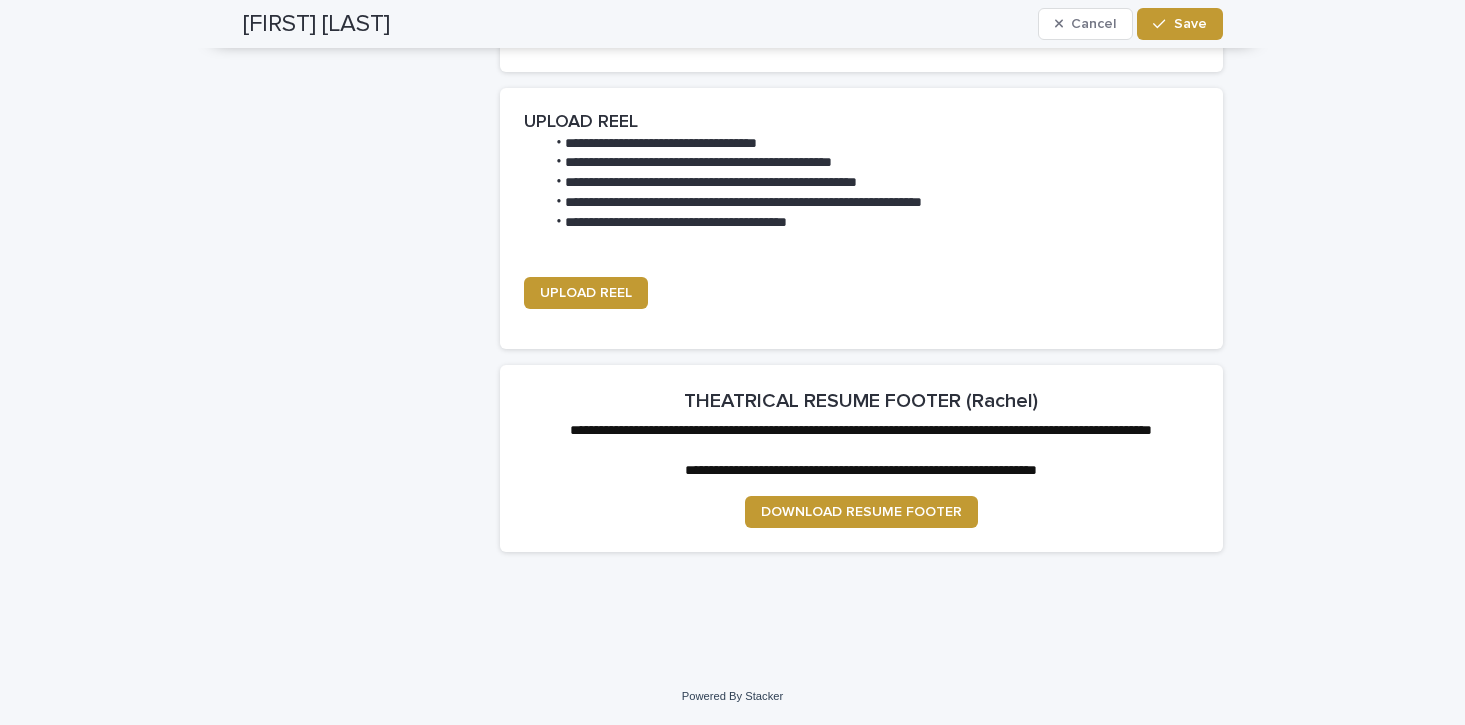 scroll, scrollTop: 2930, scrollLeft: 0, axis: vertical 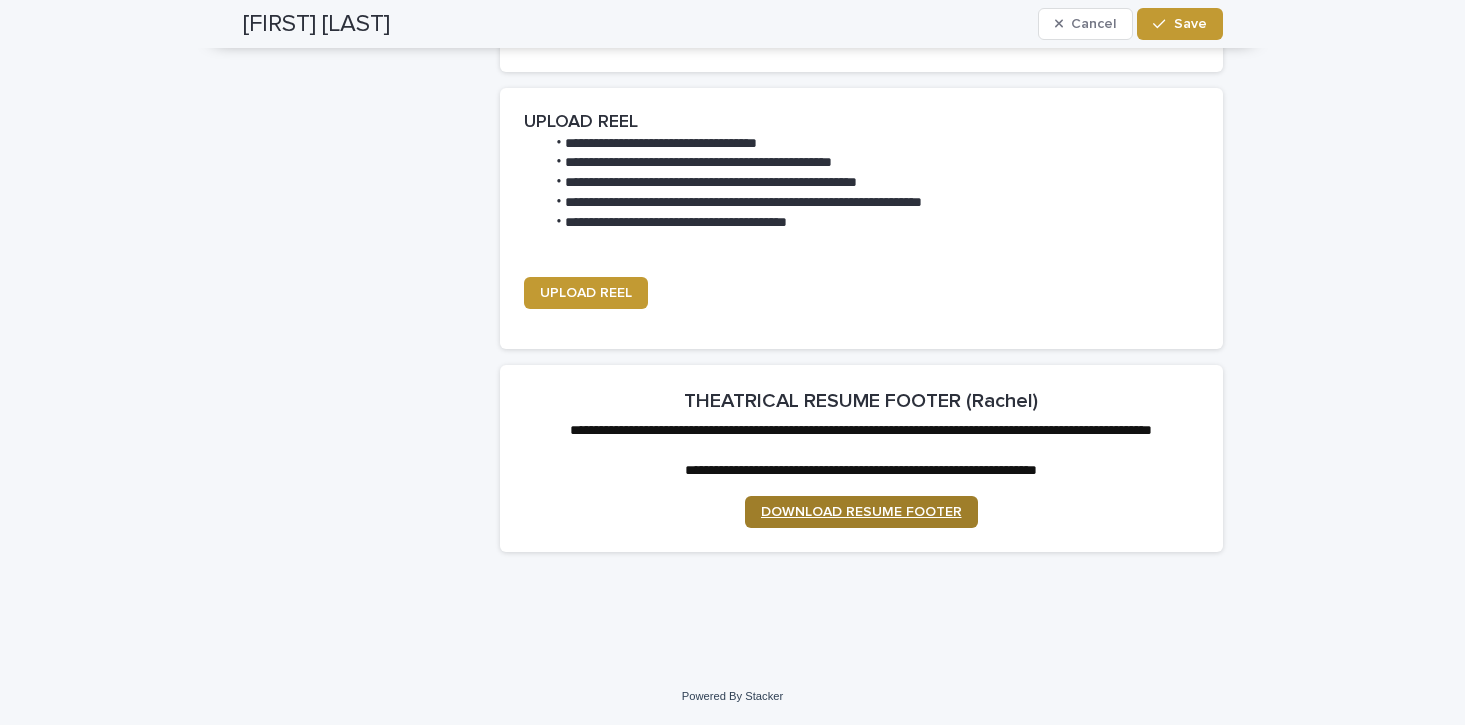 click on "DOWNLOAD RESUME FOOTER" at bounding box center (861, 512) 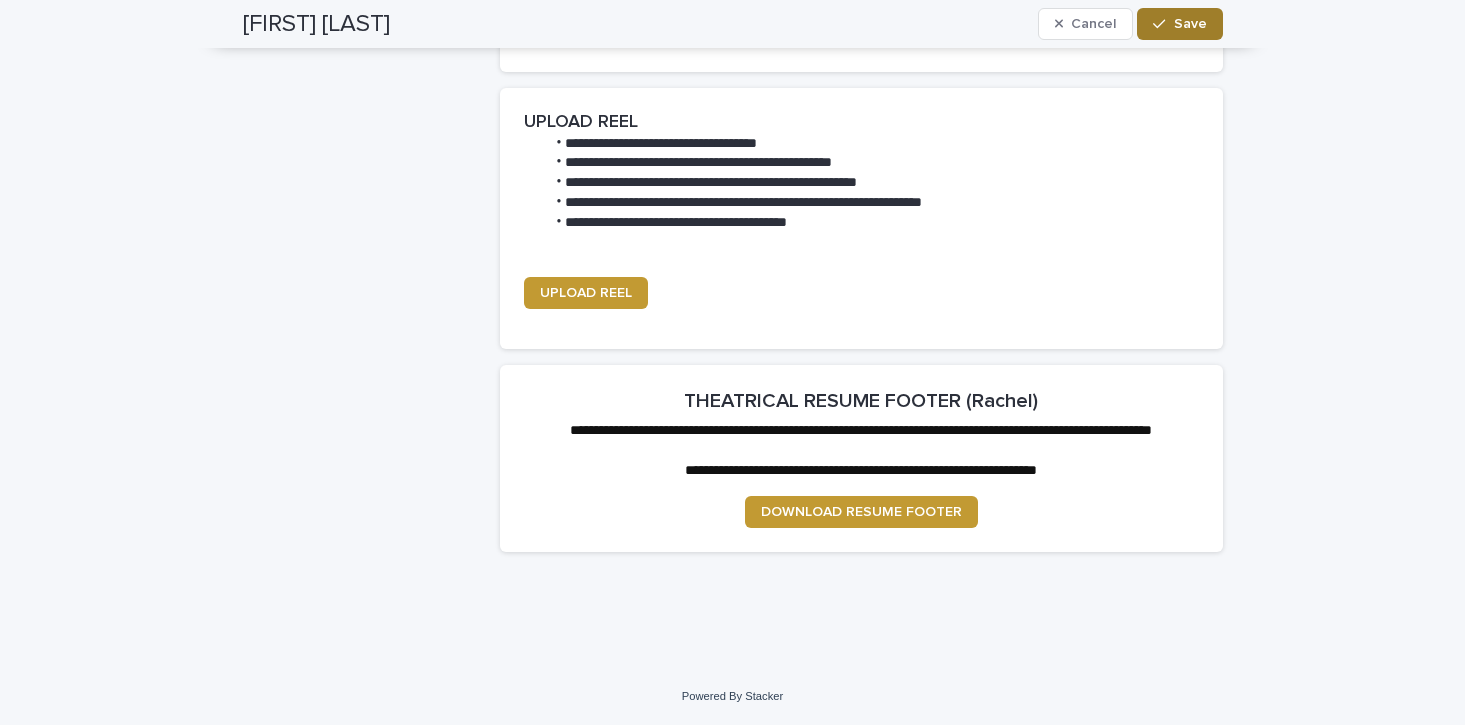 click on "Save" at bounding box center (1190, 24) 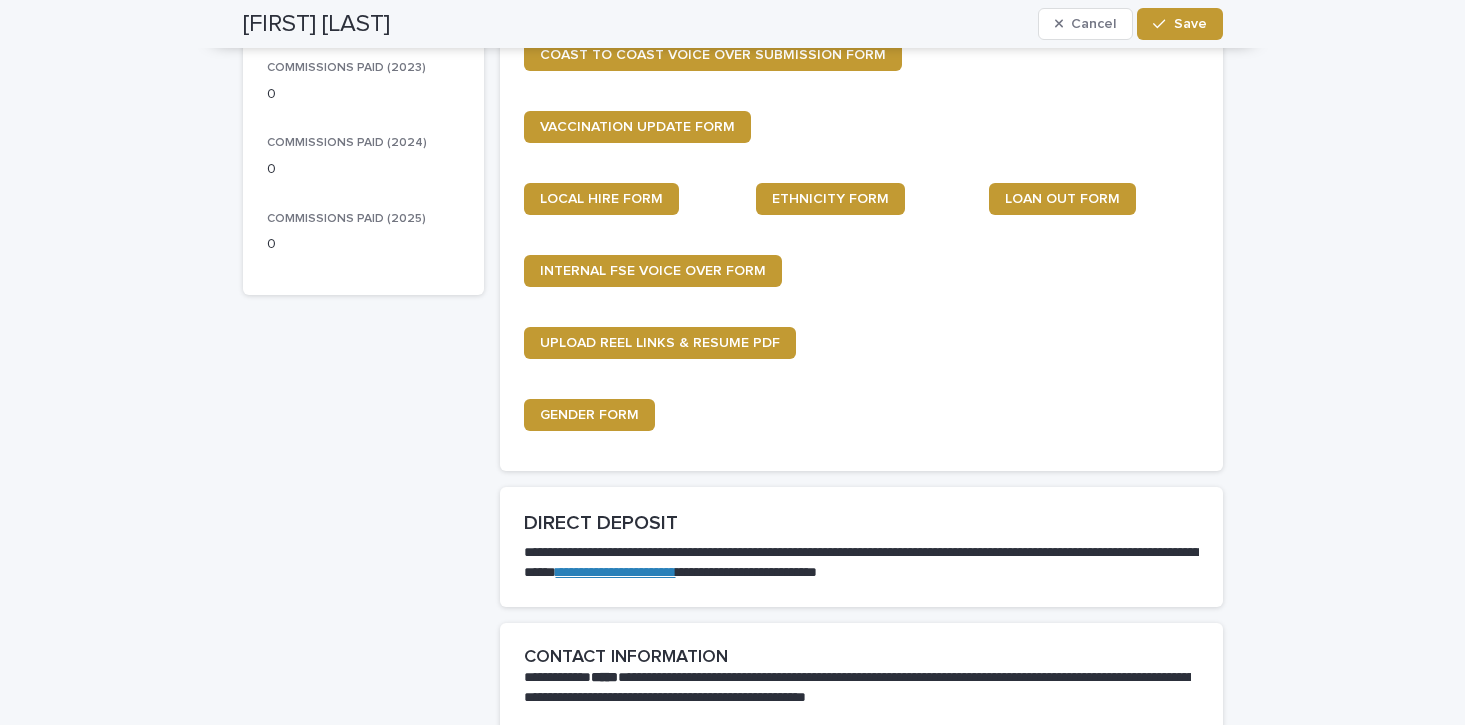 scroll, scrollTop: 375, scrollLeft: 0, axis: vertical 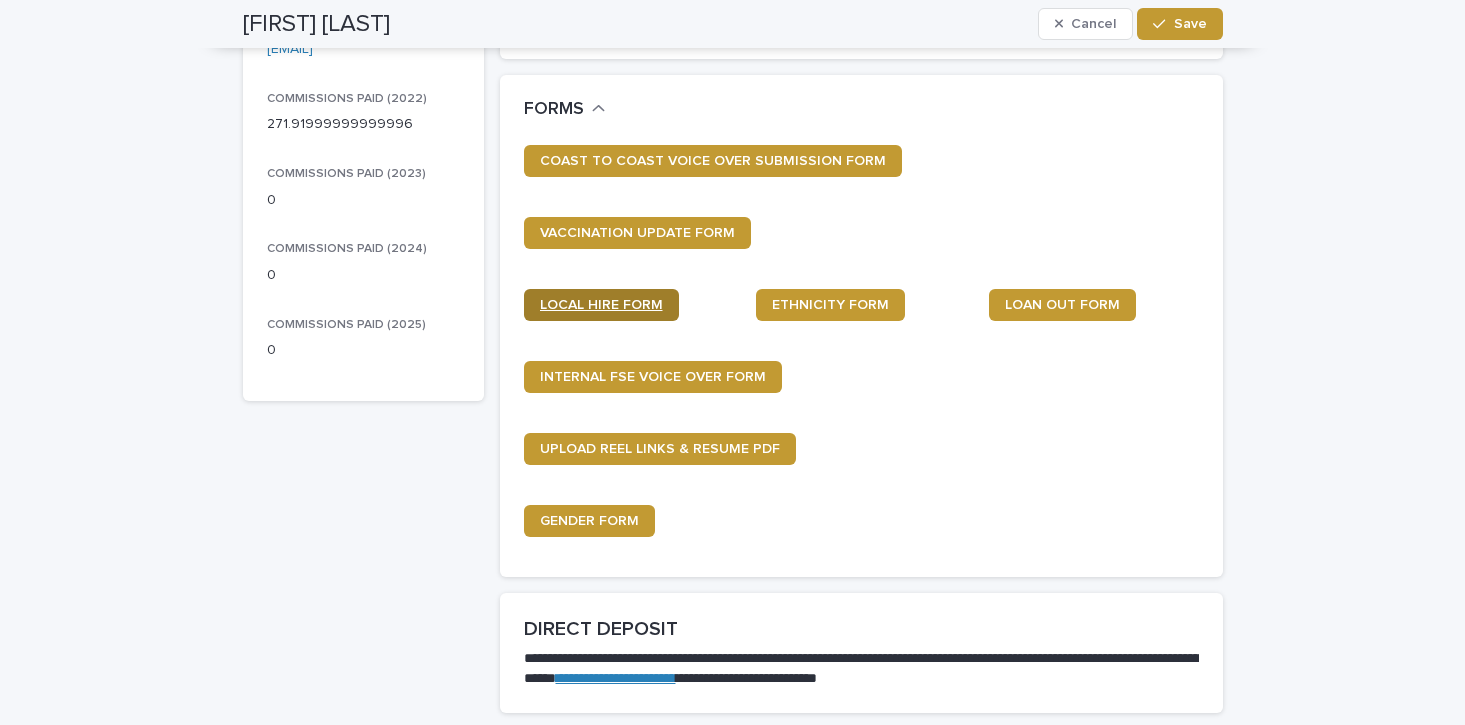 click on "LOCAL HIRE FORM" at bounding box center [601, 305] 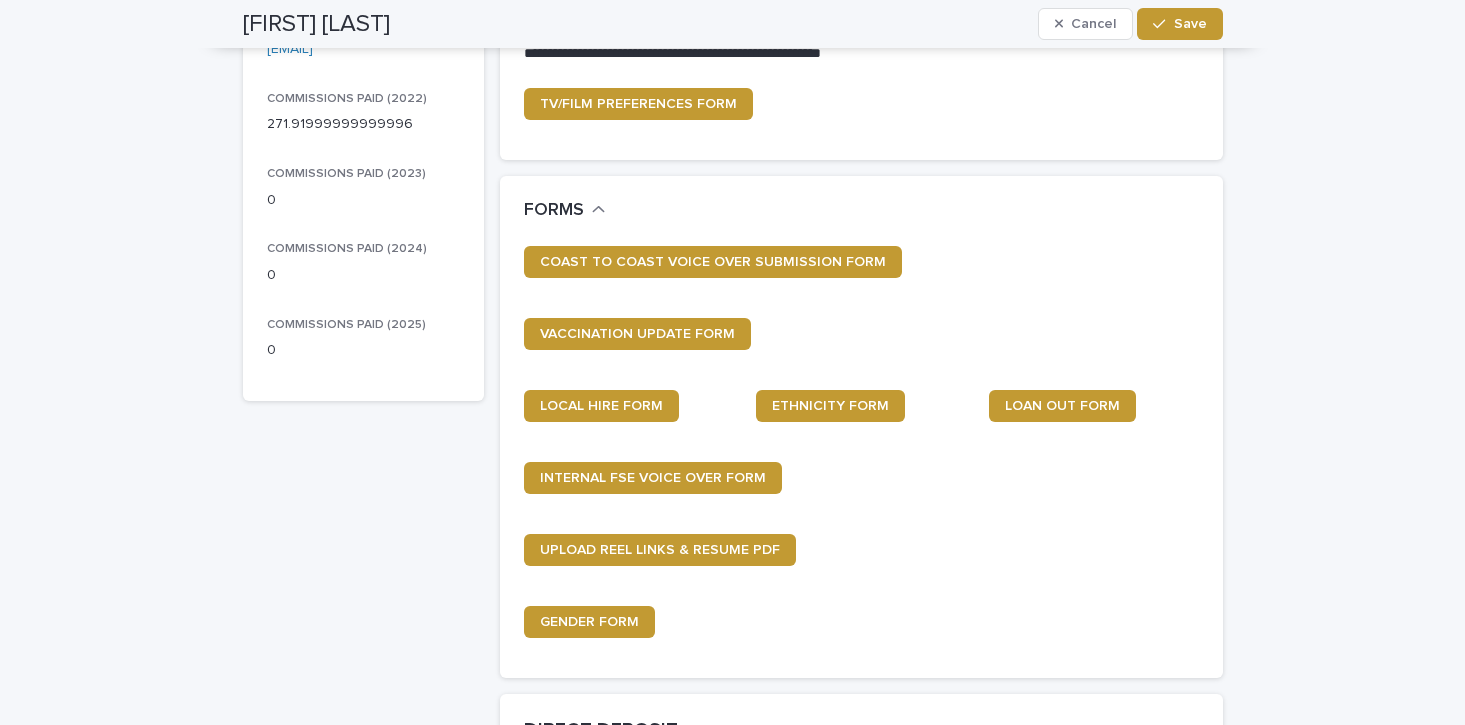 scroll, scrollTop: 0, scrollLeft: 0, axis: both 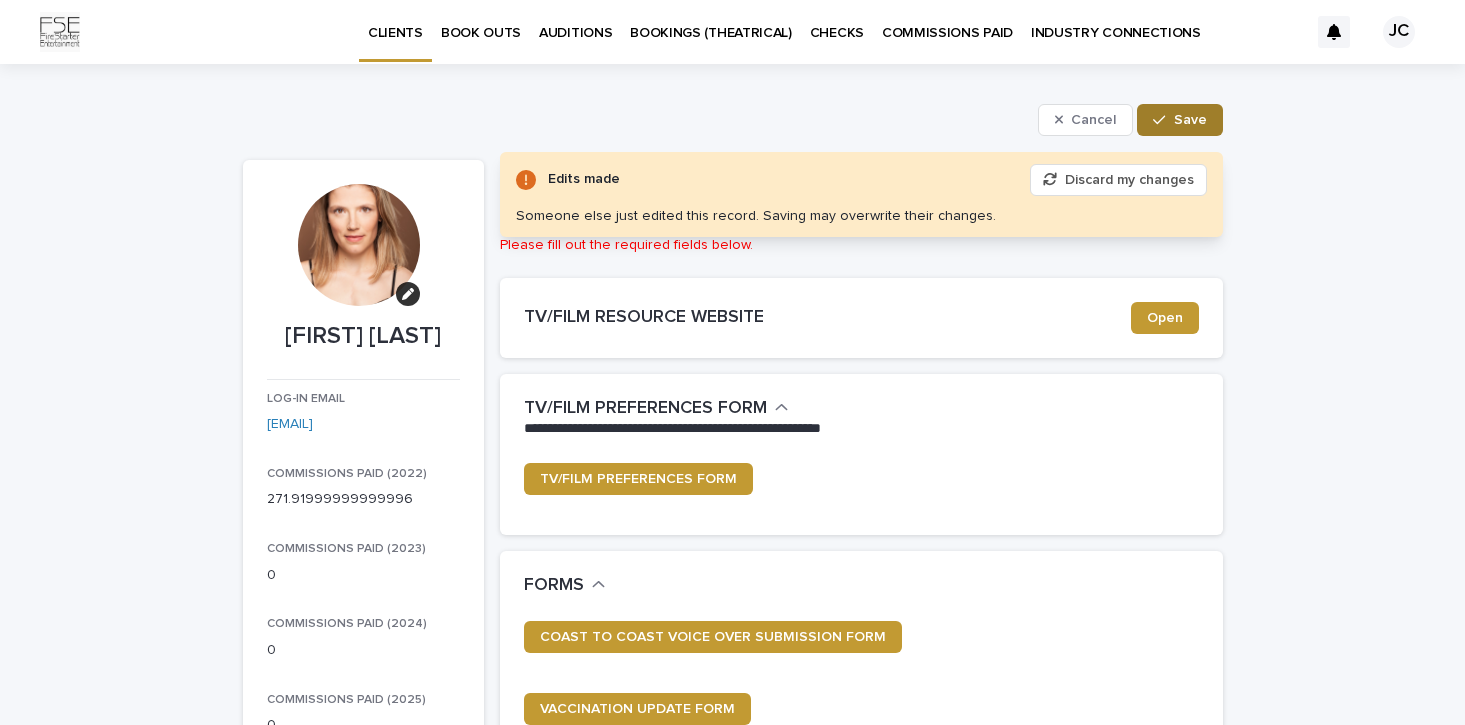 click on "Save" at bounding box center (1179, 120) 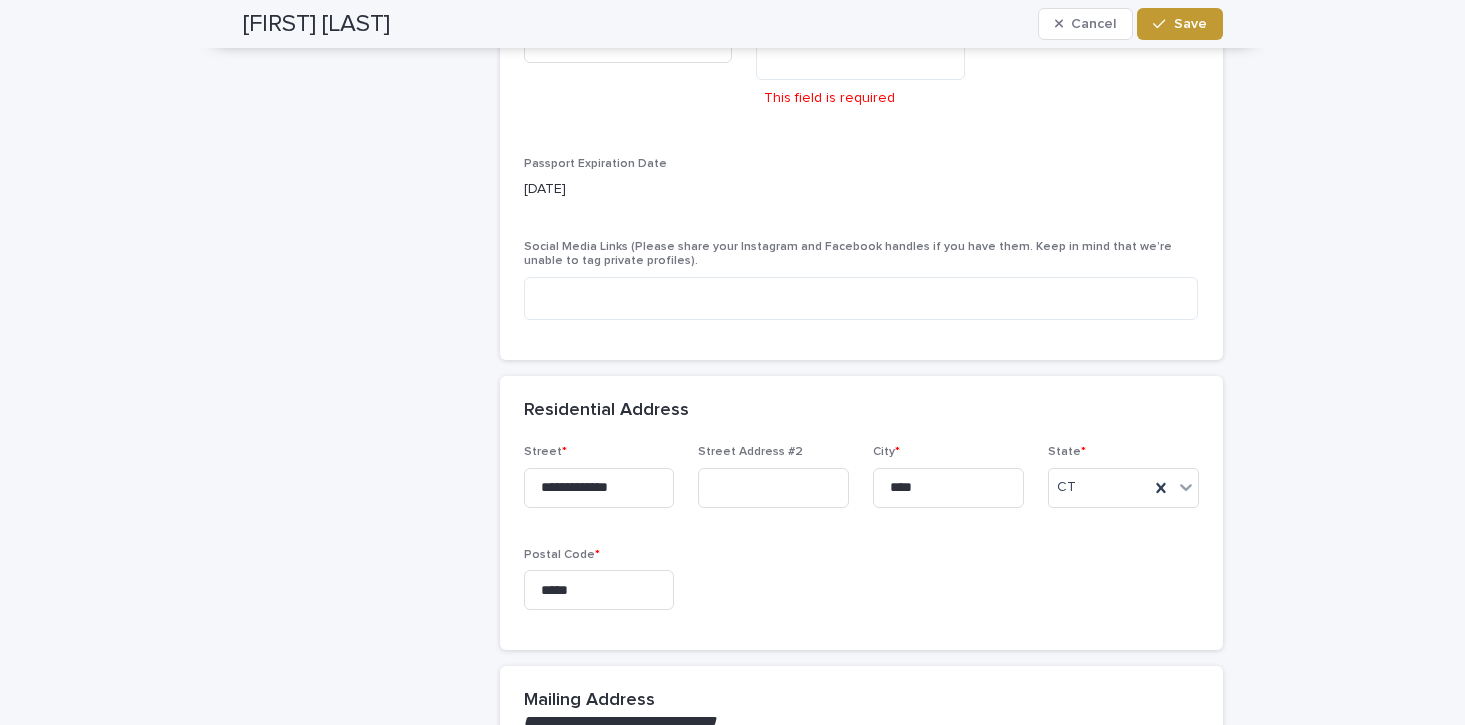 scroll, scrollTop: 1242, scrollLeft: 0, axis: vertical 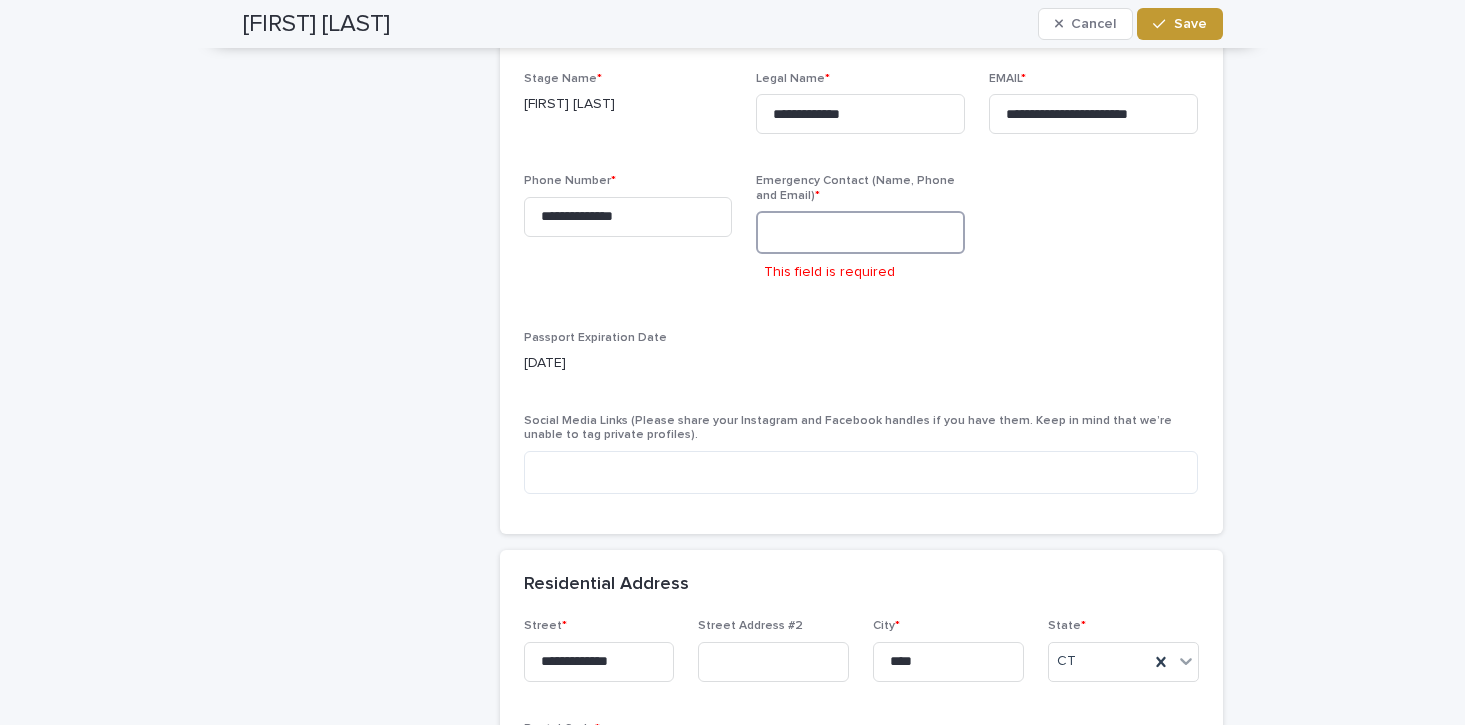 click at bounding box center (860, 232) 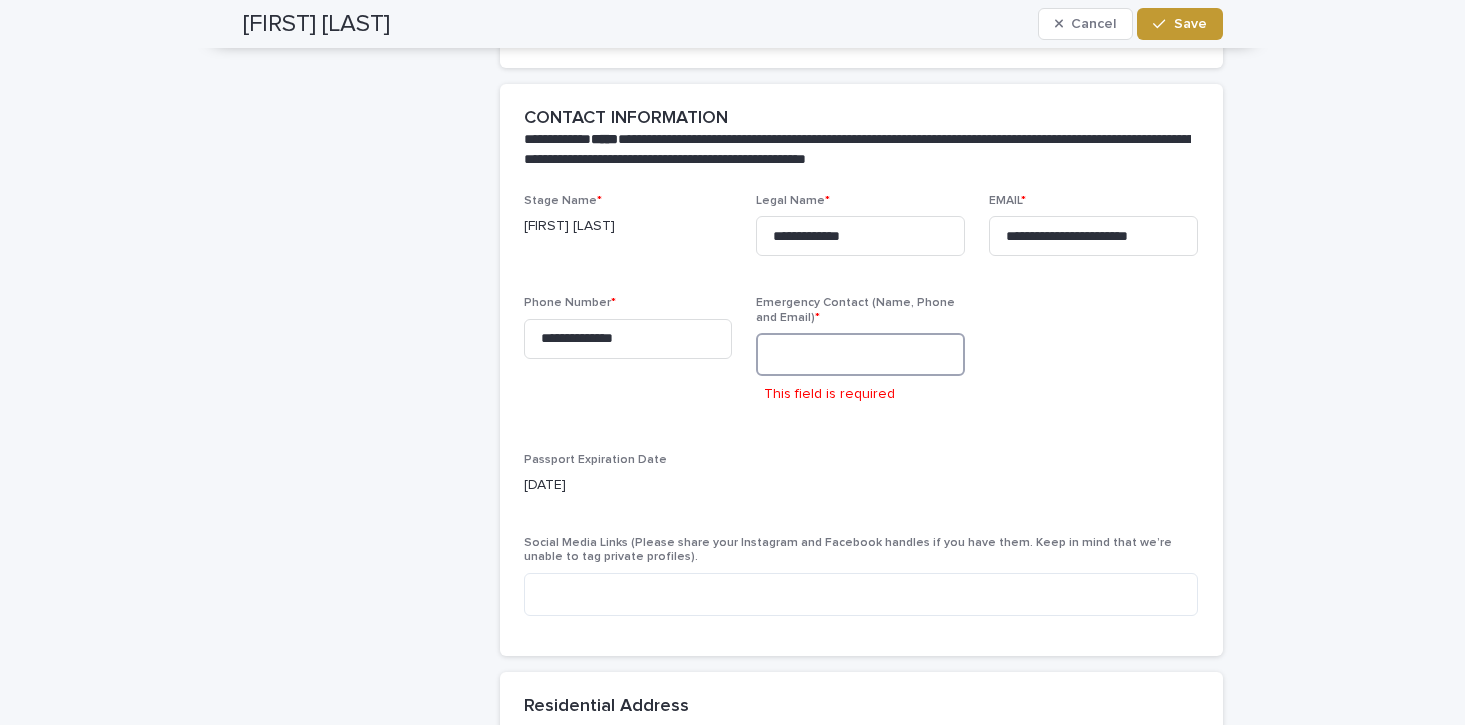 scroll, scrollTop: 1106, scrollLeft: 0, axis: vertical 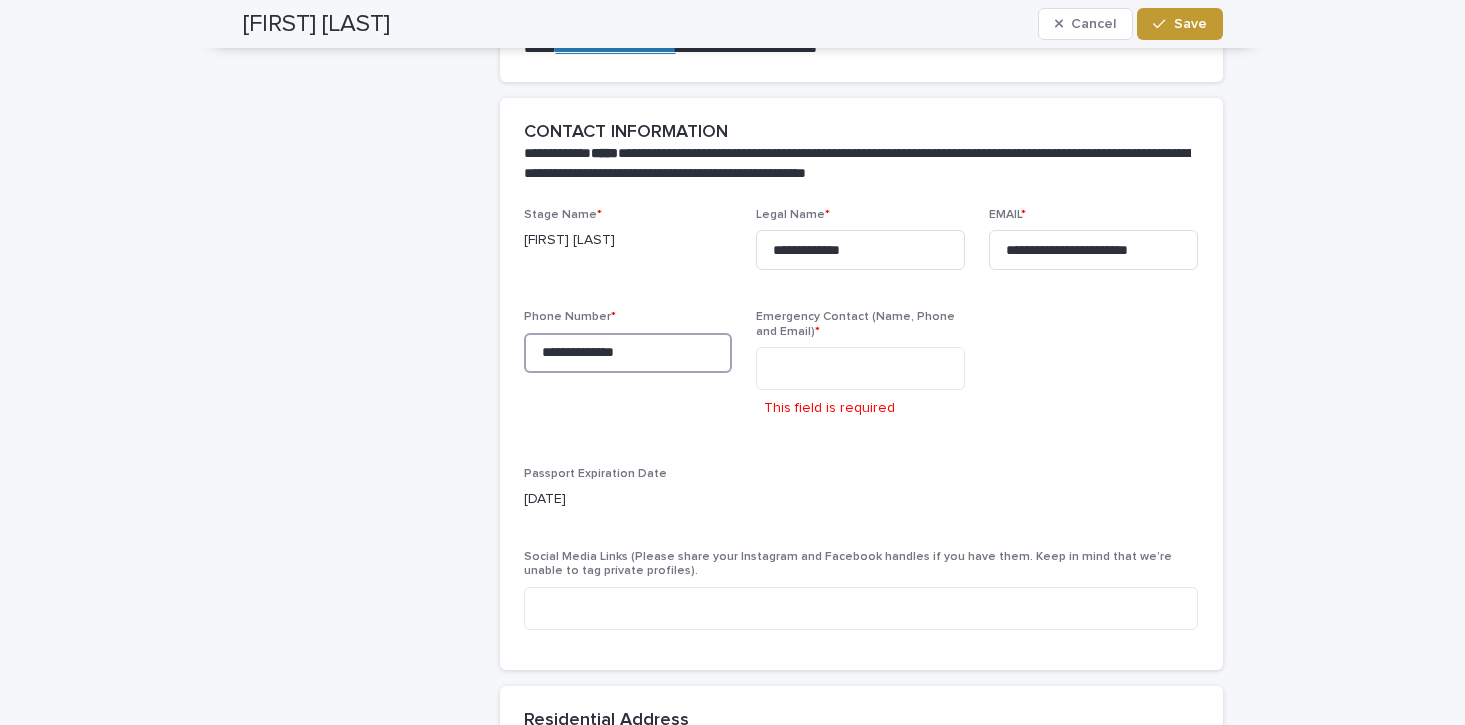 click on "**********" at bounding box center [628, 353] 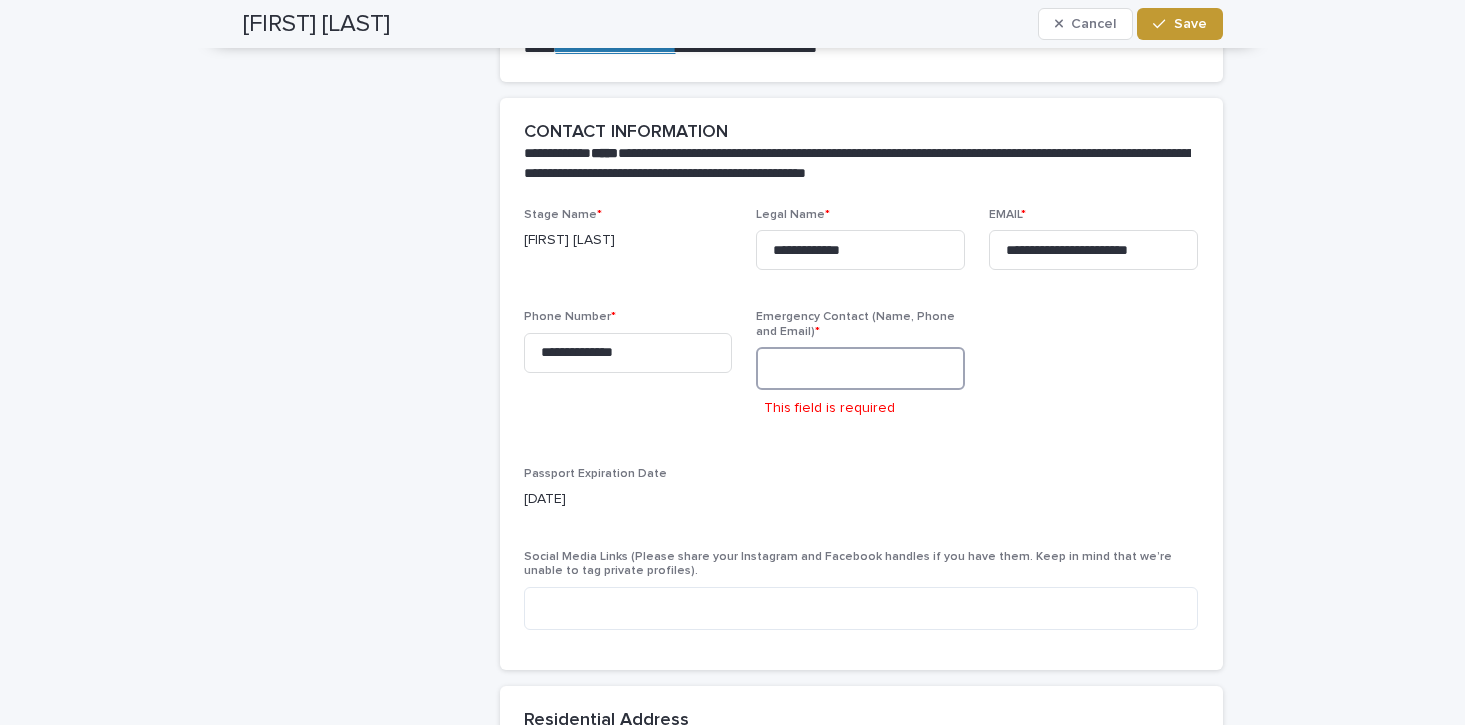 click at bounding box center [860, 368] 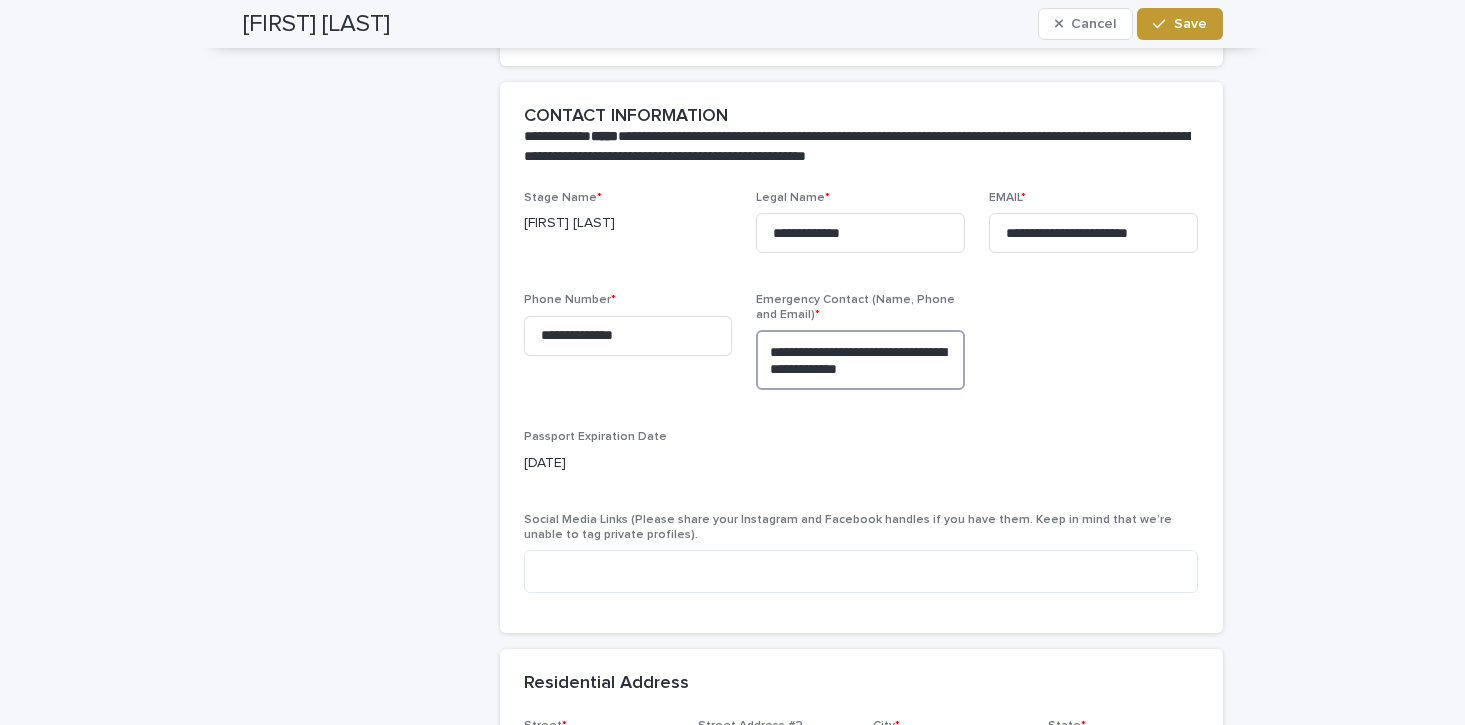 type on "**********" 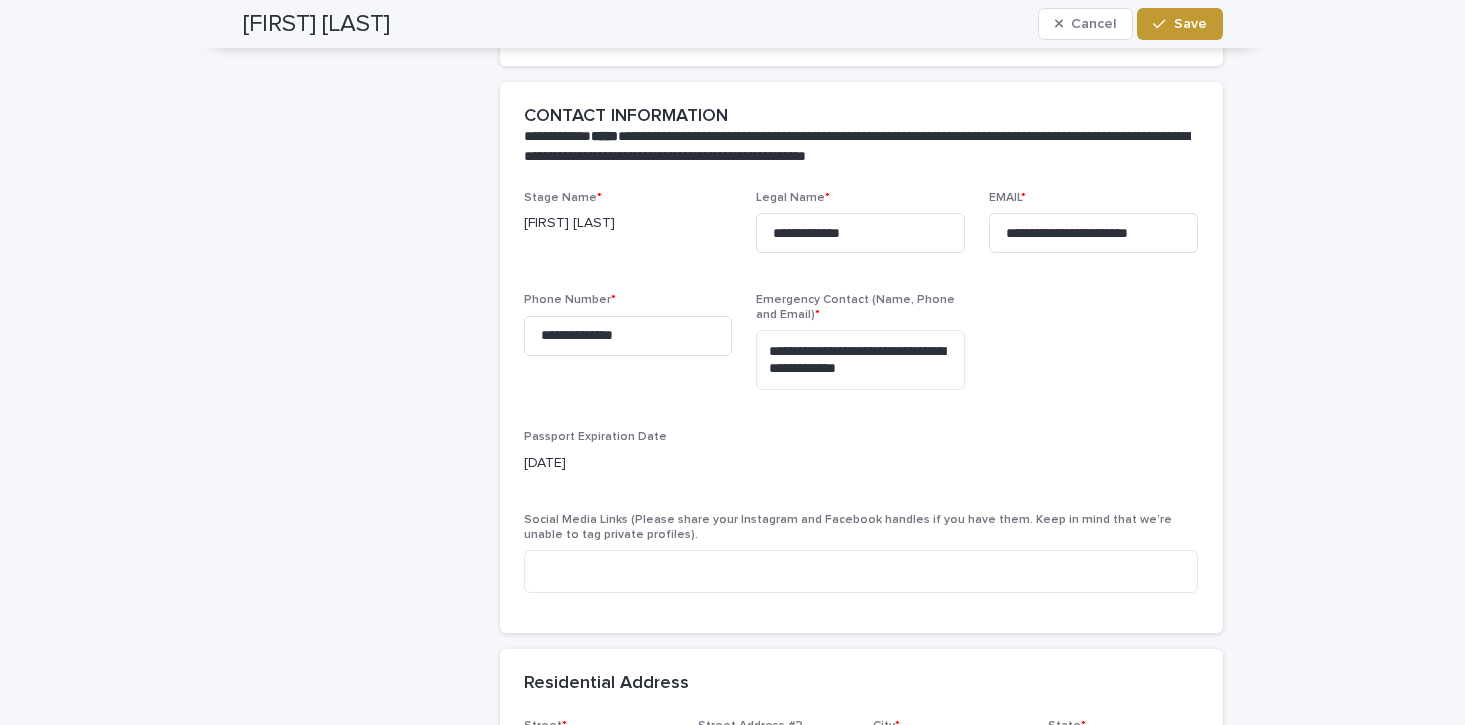 click on "Passport Expiration Date [DATE] Social Media Links (Please share your Instagram and Facebook handles if you have them. Keep in mind that we’re unable to tag private profiles)." at bounding box center (861, 400) 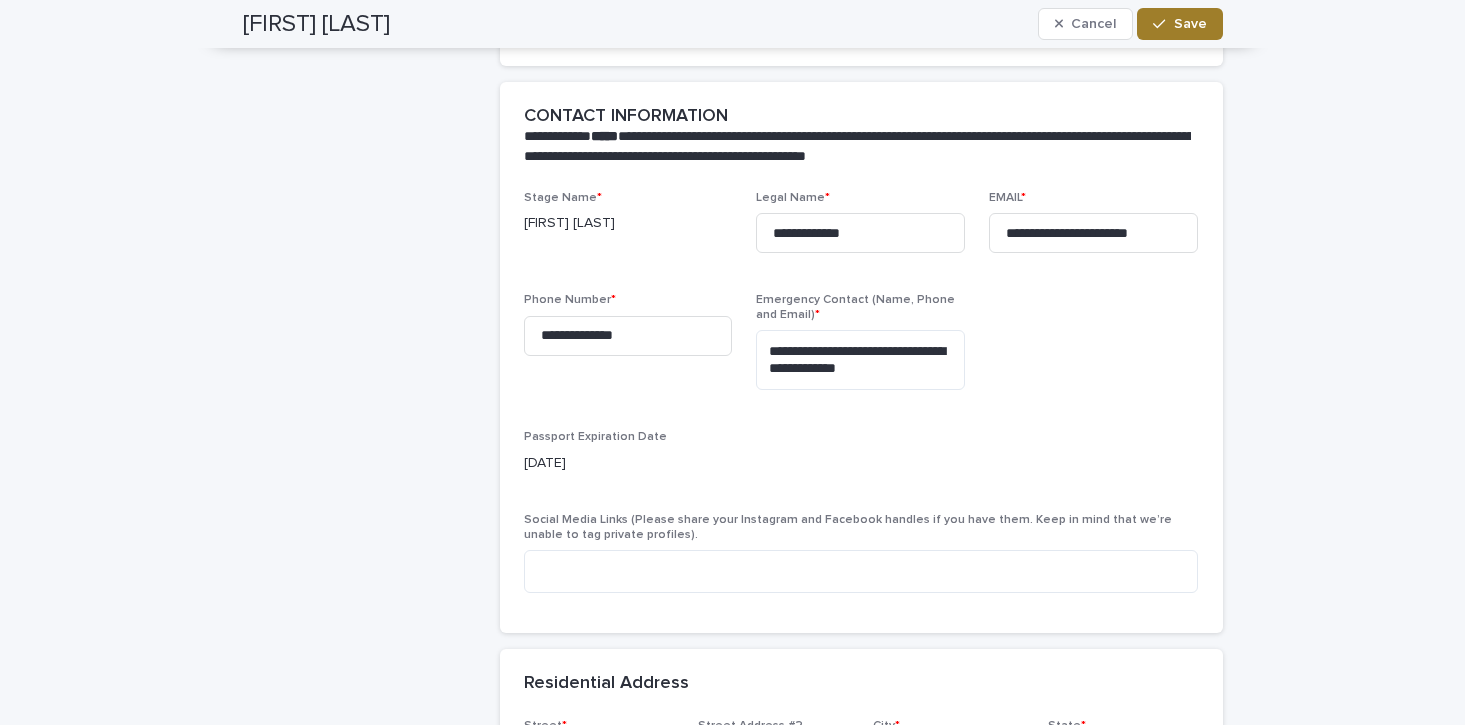 click 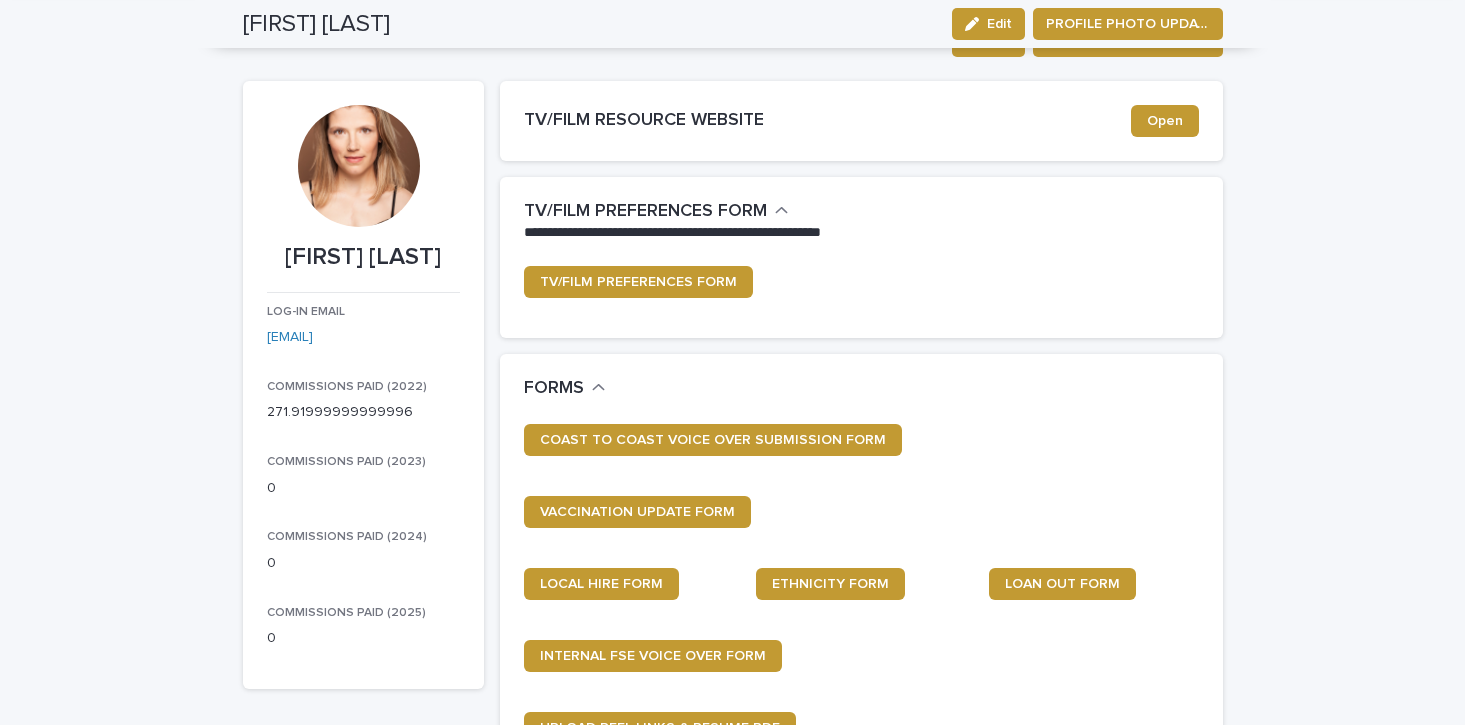 scroll, scrollTop: 0, scrollLeft: 0, axis: both 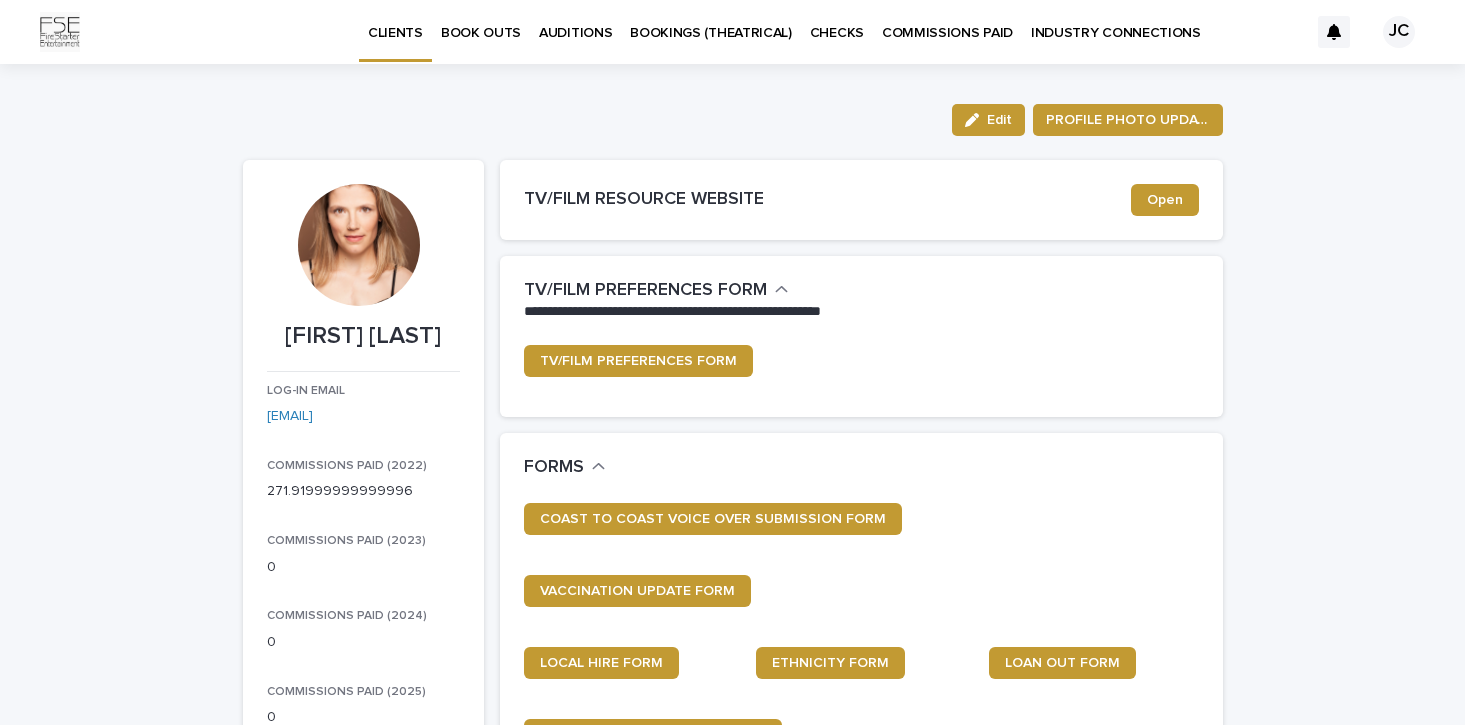 click on "BOOK OUTS" at bounding box center [481, 21] 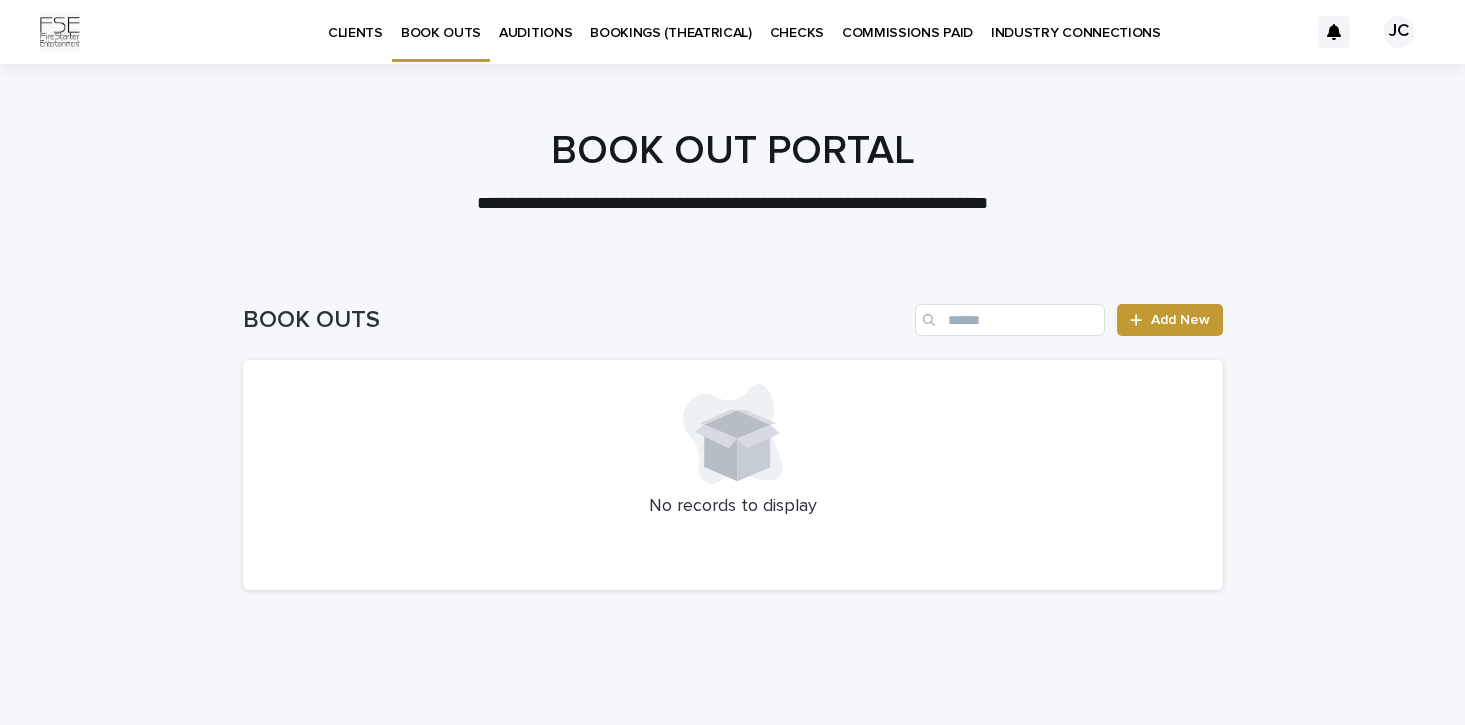 click on "AUDITIONS" at bounding box center (535, 21) 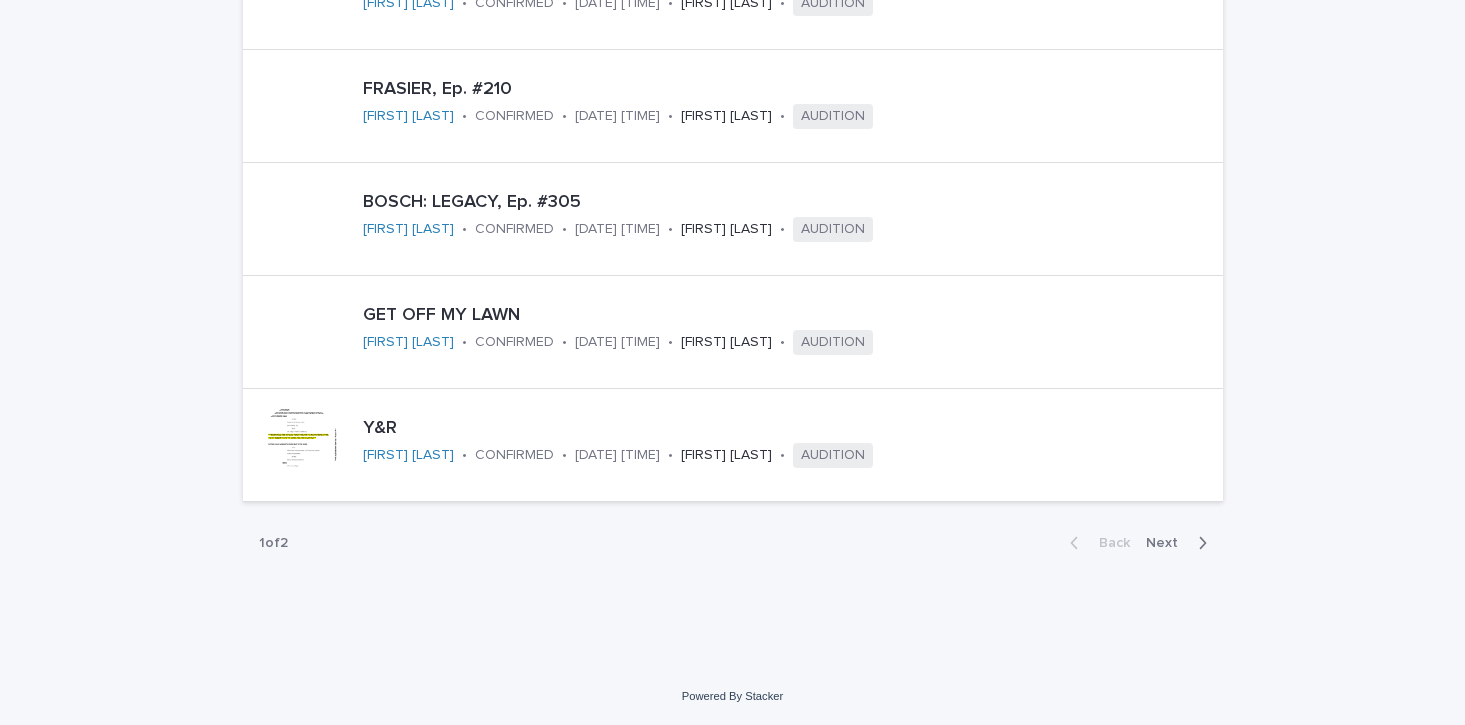 scroll, scrollTop: 0, scrollLeft: 0, axis: both 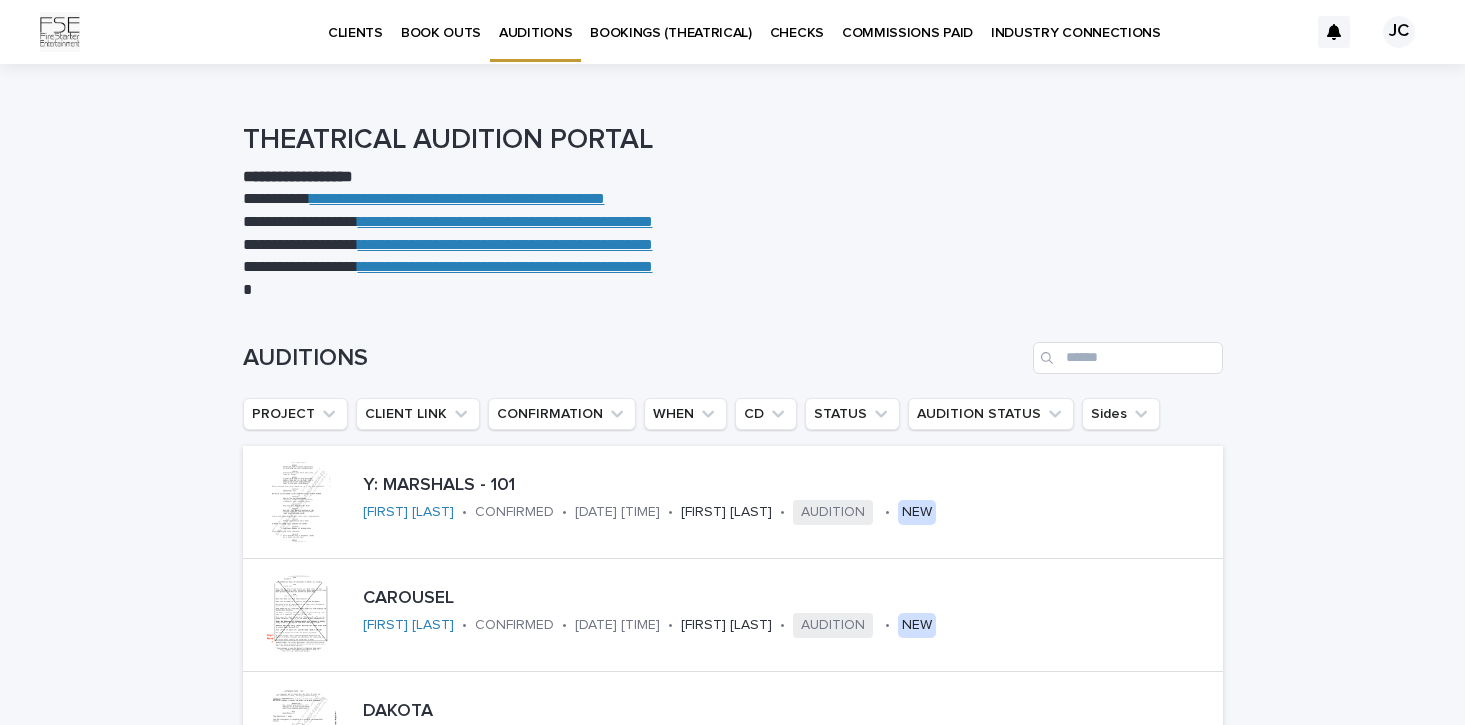 click on "BOOKINGS  (THEATRICAL)" at bounding box center [671, 21] 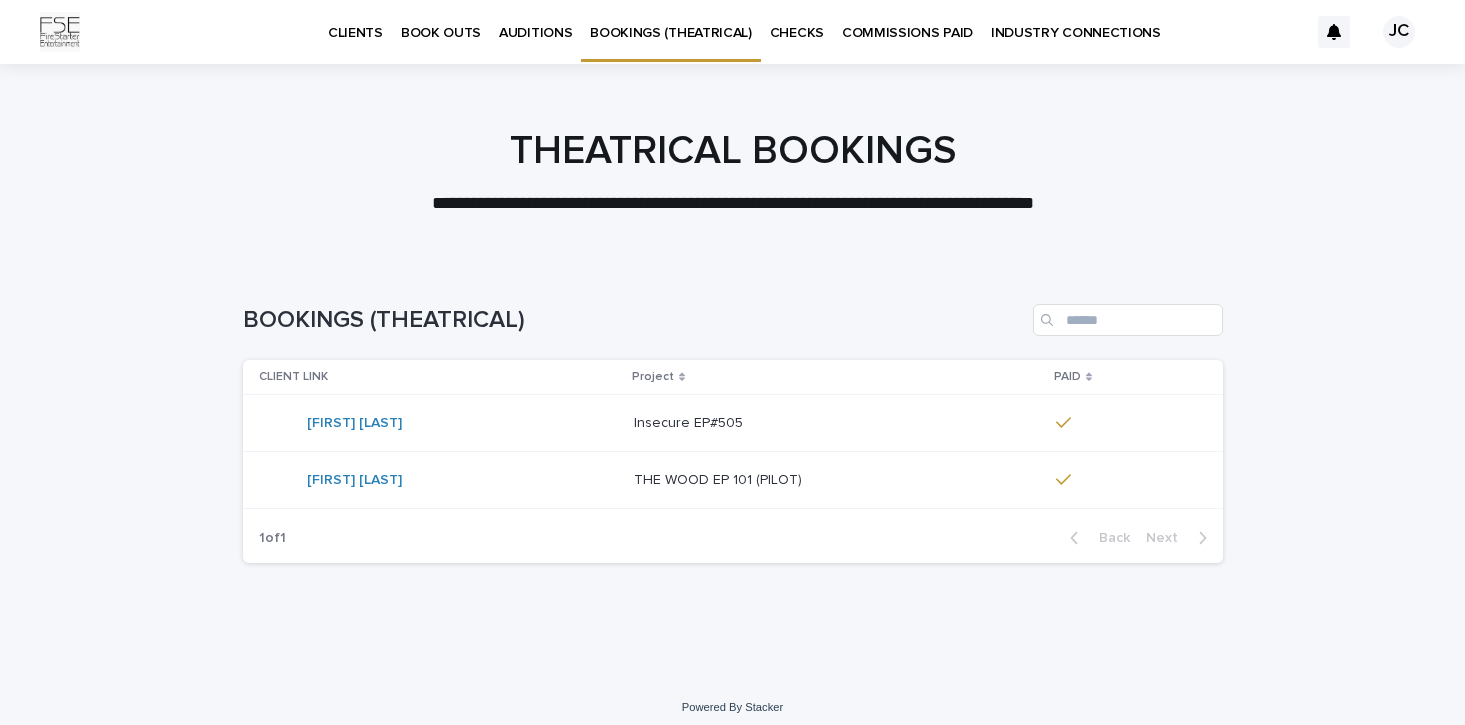 click on "CHECKS" at bounding box center (797, 21) 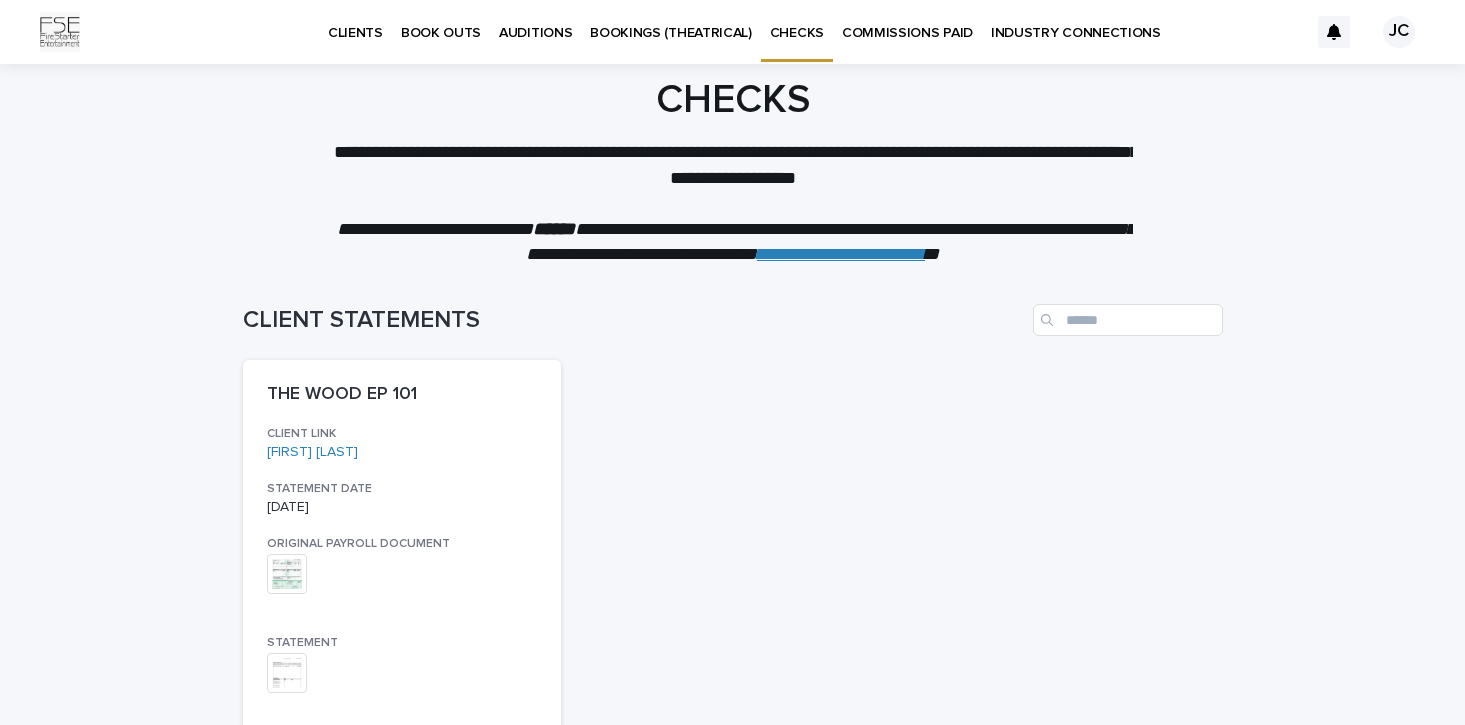 click on "COMMISSIONS PAID" at bounding box center (907, 21) 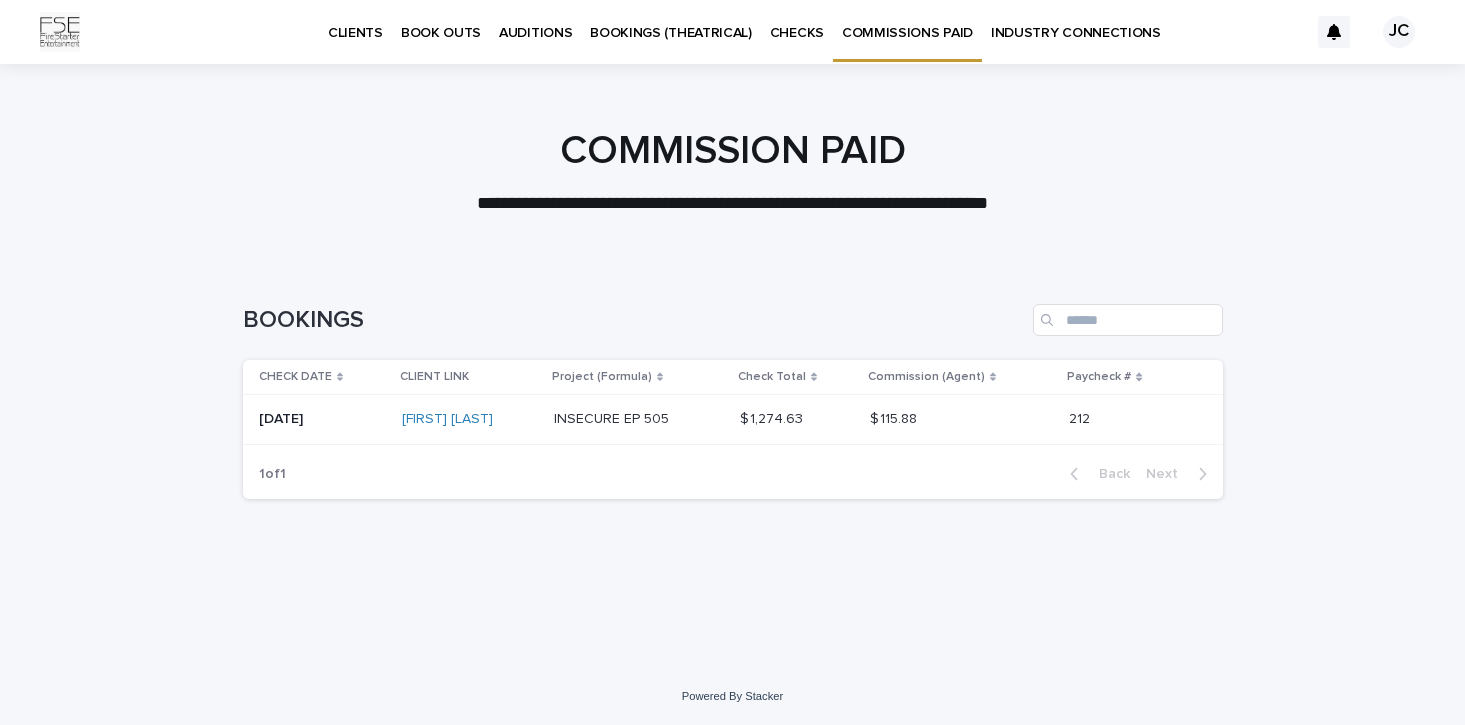 click on "INDUSTRY CONNECTIONS" at bounding box center [1076, 21] 